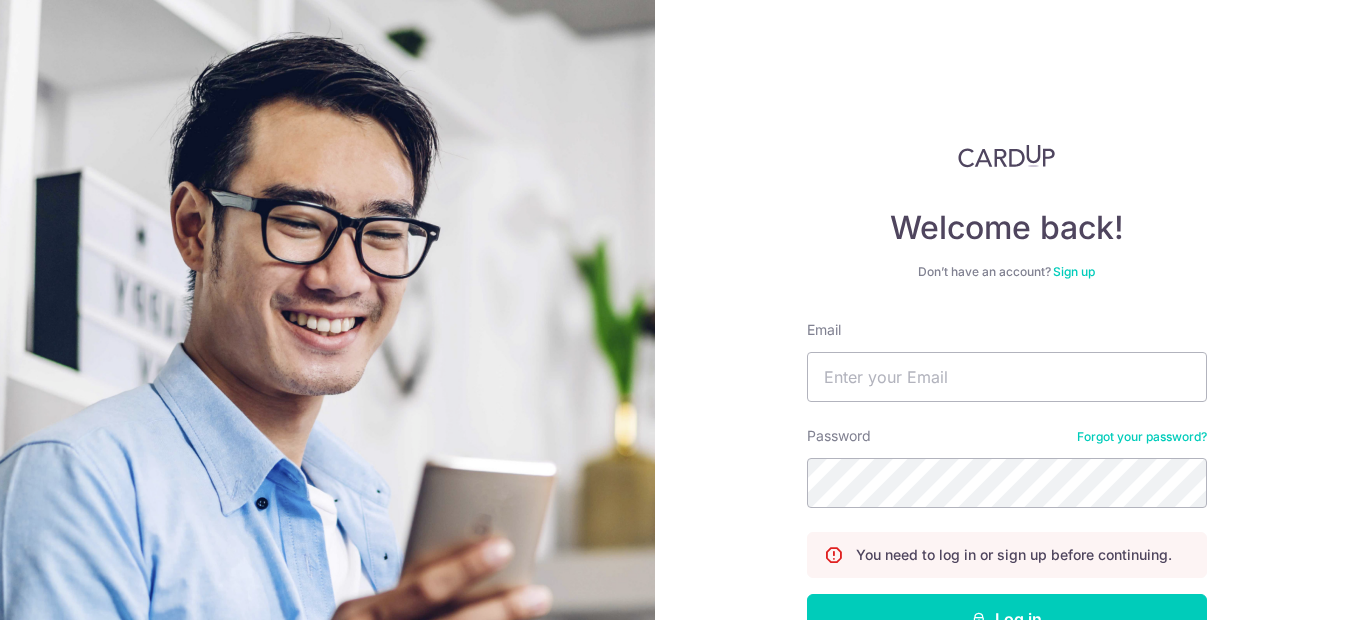 scroll, scrollTop: 0, scrollLeft: 0, axis: both 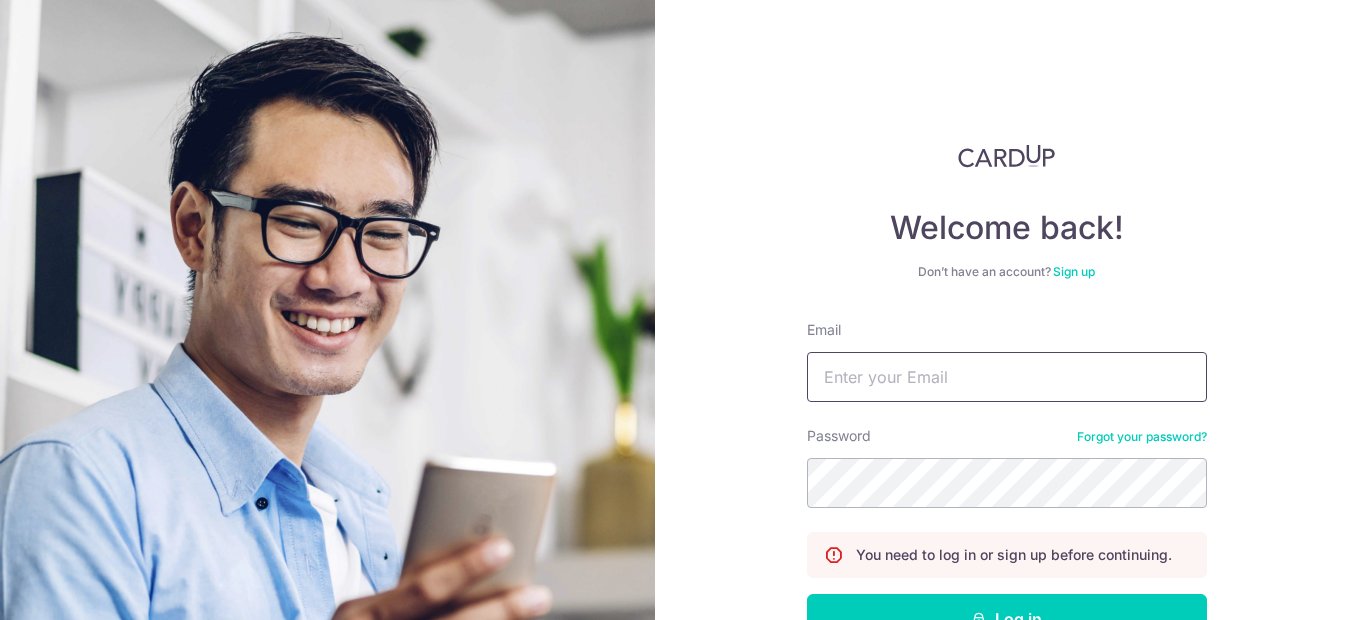 click on "Email" at bounding box center (1007, 377) 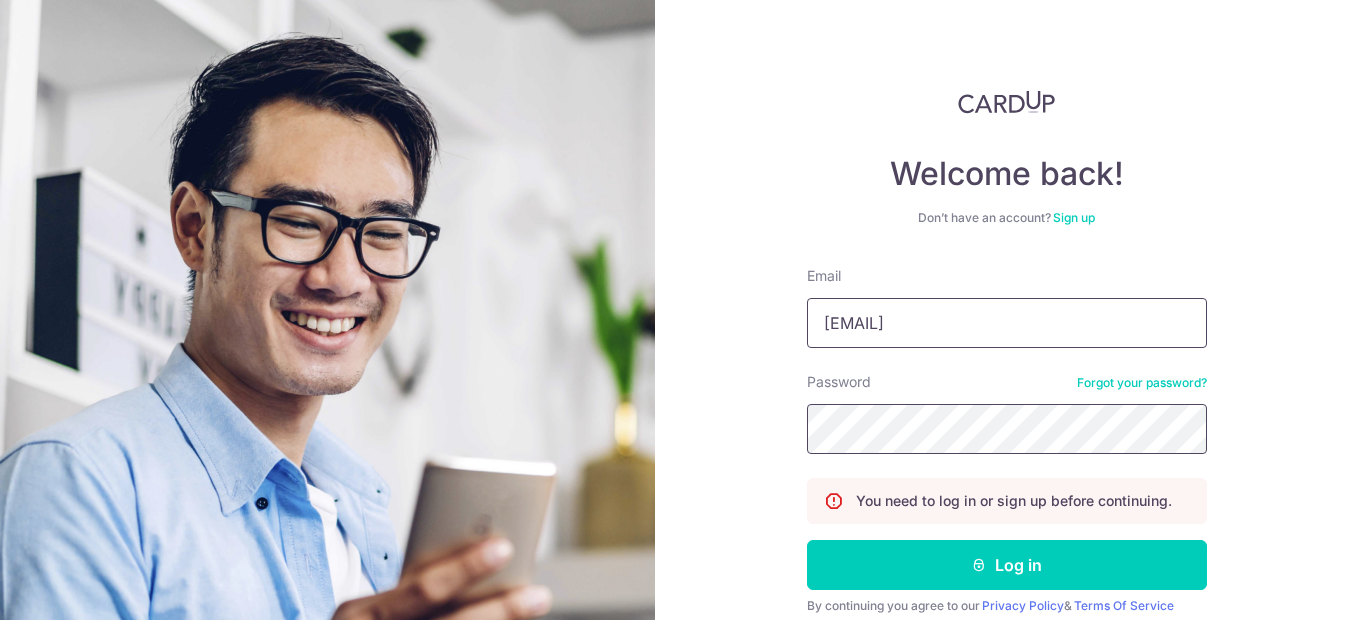 scroll, scrollTop: 100, scrollLeft: 0, axis: vertical 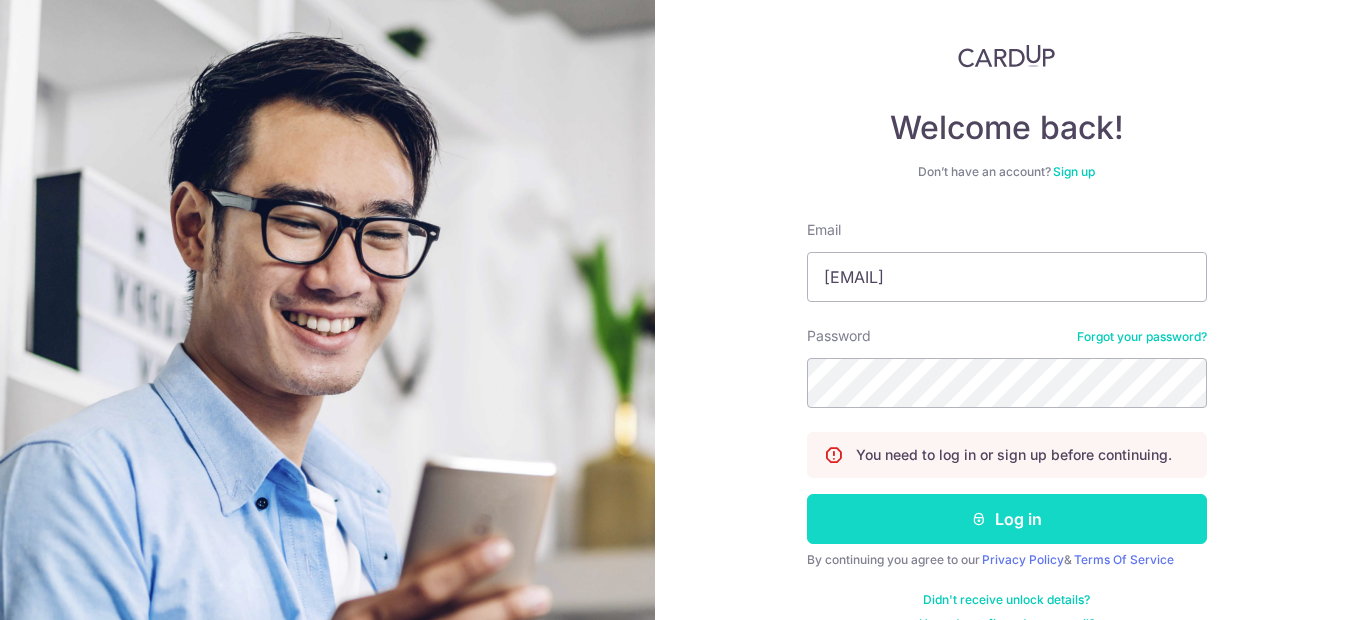click on "Log in" at bounding box center (1007, 519) 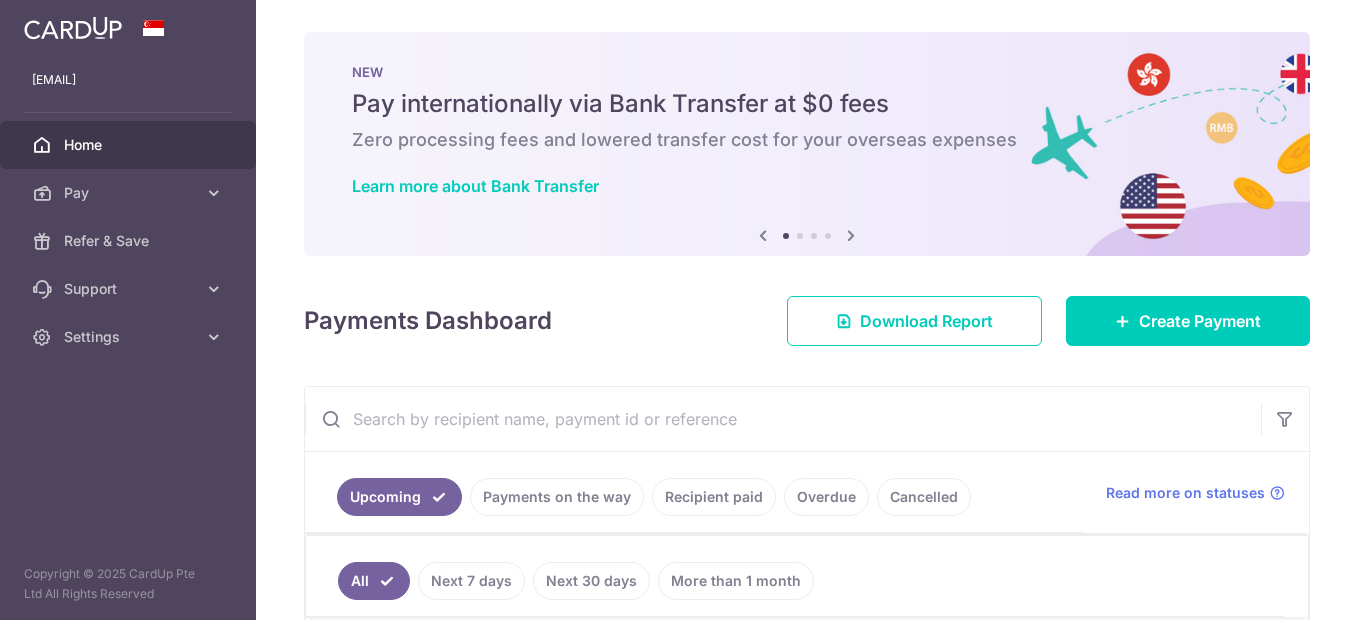 scroll, scrollTop: 0, scrollLeft: 0, axis: both 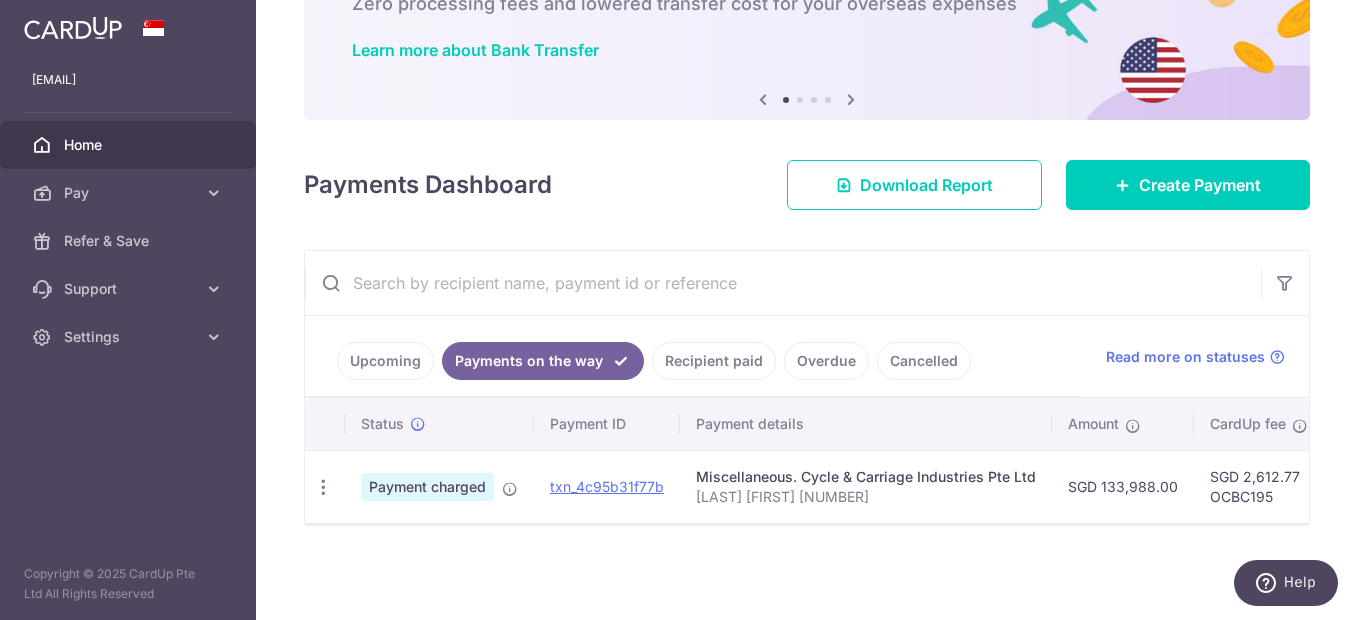 click on "Recipient paid" at bounding box center [714, 361] 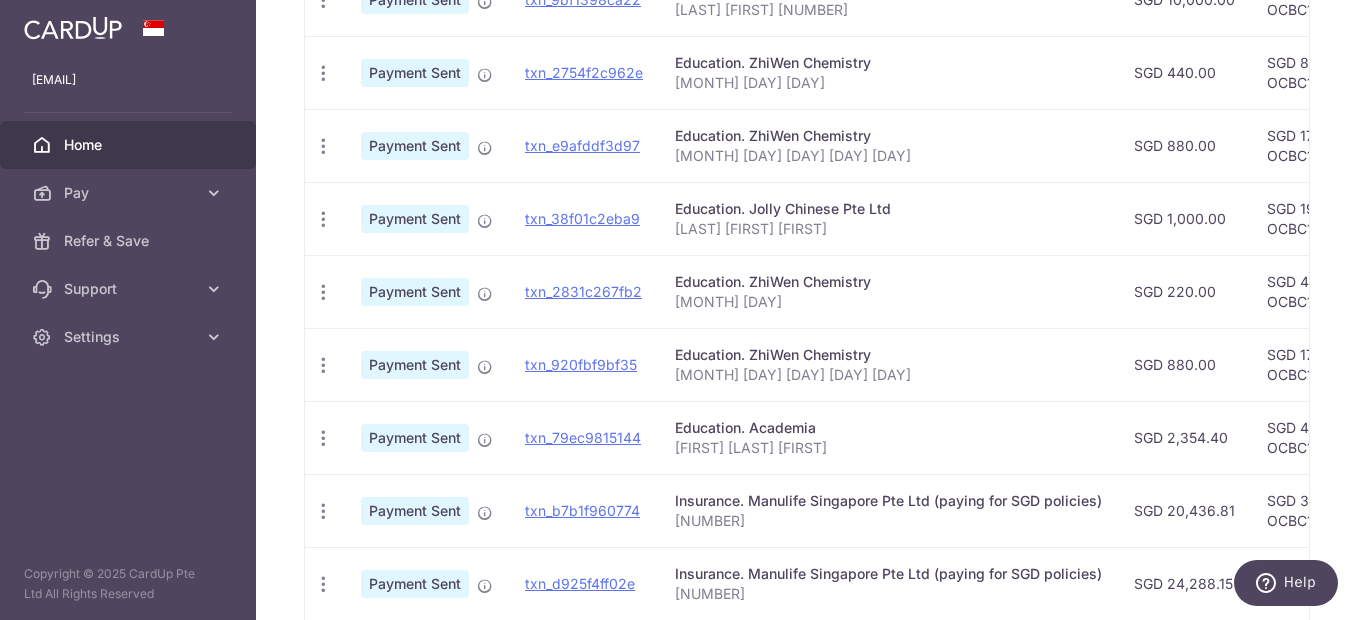 scroll, scrollTop: 846, scrollLeft: 0, axis: vertical 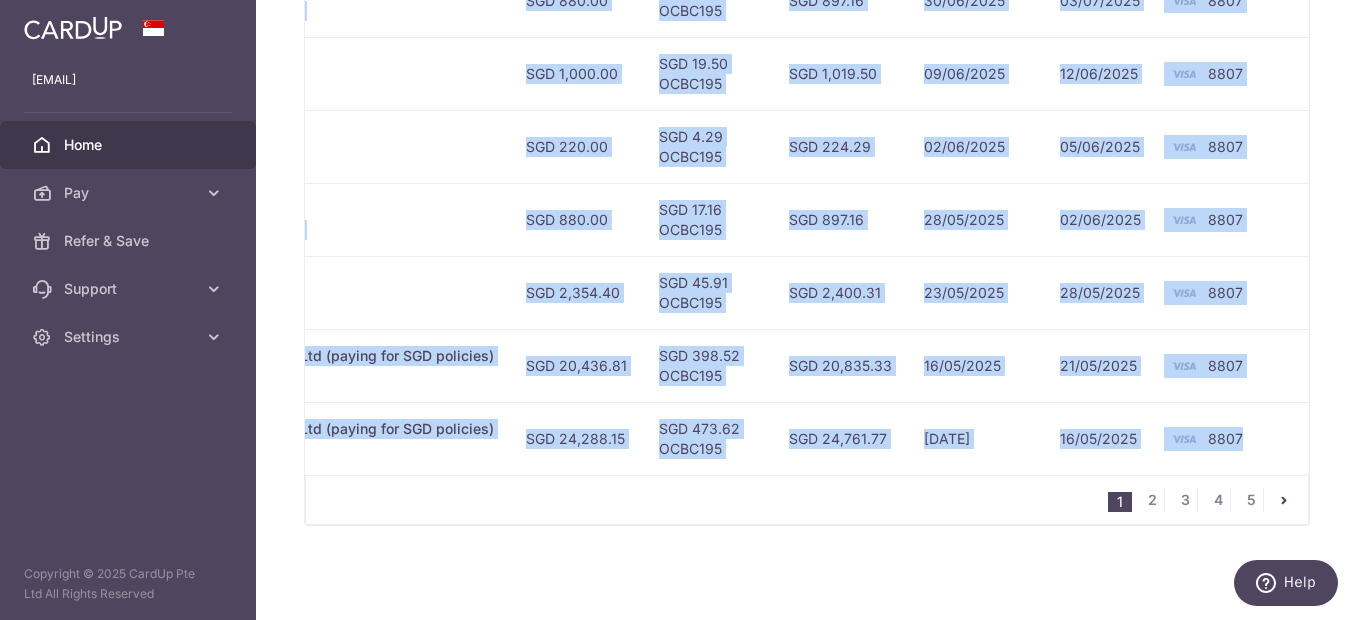 drag, startPoint x: 486, startPoint y: 164, endPoint x: 1266, endPoint y: 429, distance: 823.787 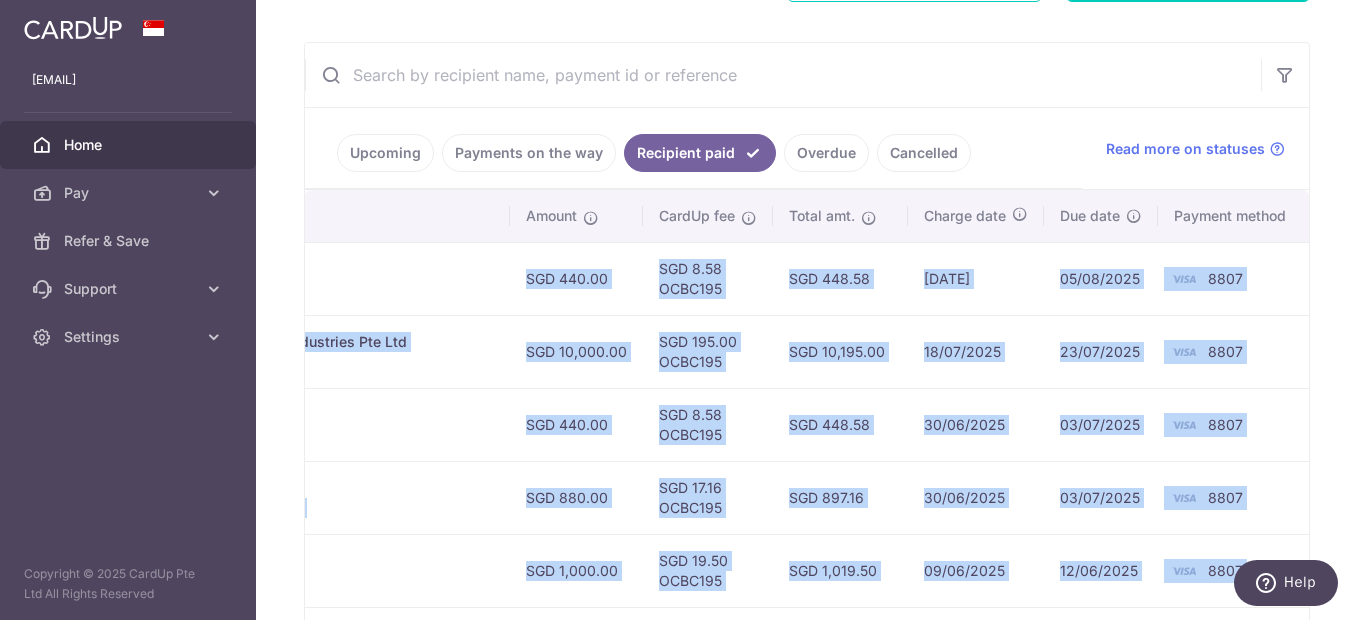 scroll, scrollTop: 451, scrollLeft: 0, axis: vertical 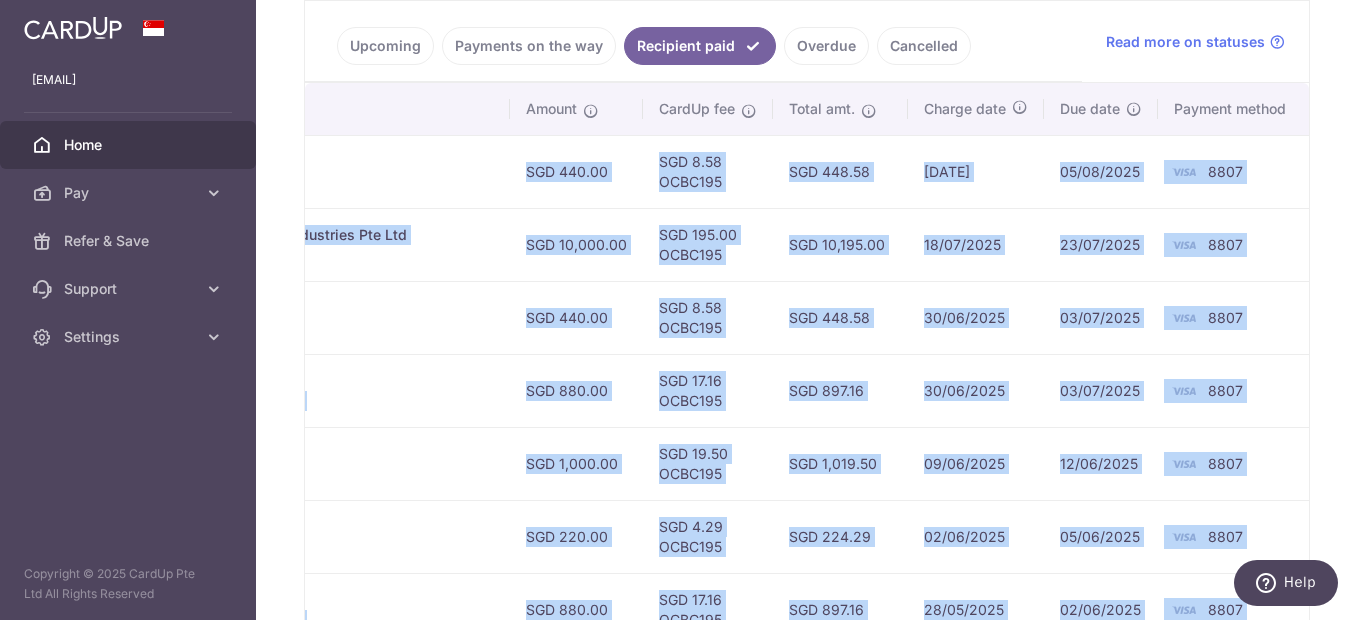 copy on "ducation. ZhiWen Chemistry
July 1 14
SGD 440.00
SGD 8.58
OCBC195
SGD 448.58
31/07/2025
05/08/2025
8807
PDF Receipt
Payment Sent
txn_9bf1398ca22
Miscellaneous. Cycle & Carriage Industries Pte Ltd
Evelim Dep 25251
SGD 10,000.00
SGD 195.00
OCBC195
SGD 10,195.00
18/07/2025
23/07/2025
8807
PDF Receipt
Payment Sent
txn_2754f2c962e
Education. ZhiWen Chemistry
June 19 24
SGD 440.00
SGD 8.58
OCBC195
SGD 448.58
30/06/2025
03/07/2025
8807
PDF Receipt
Payment Sent
txn_e9afddf3d97
Education. ZhiWen Chemistry
June 5 10 12 18
SGD 880.00
SGD 17.16
OCBC195
SGD 897.16
30/06/2025
03/07/2025
8807
PDF Receipt
Payment Sent
txn_38f01c2eba9
Education. Jolly Chinese Pte Ltd
Lee Kee Herng Li JiHeng
SGD 1,000.00
SGD 19.50
OC..." 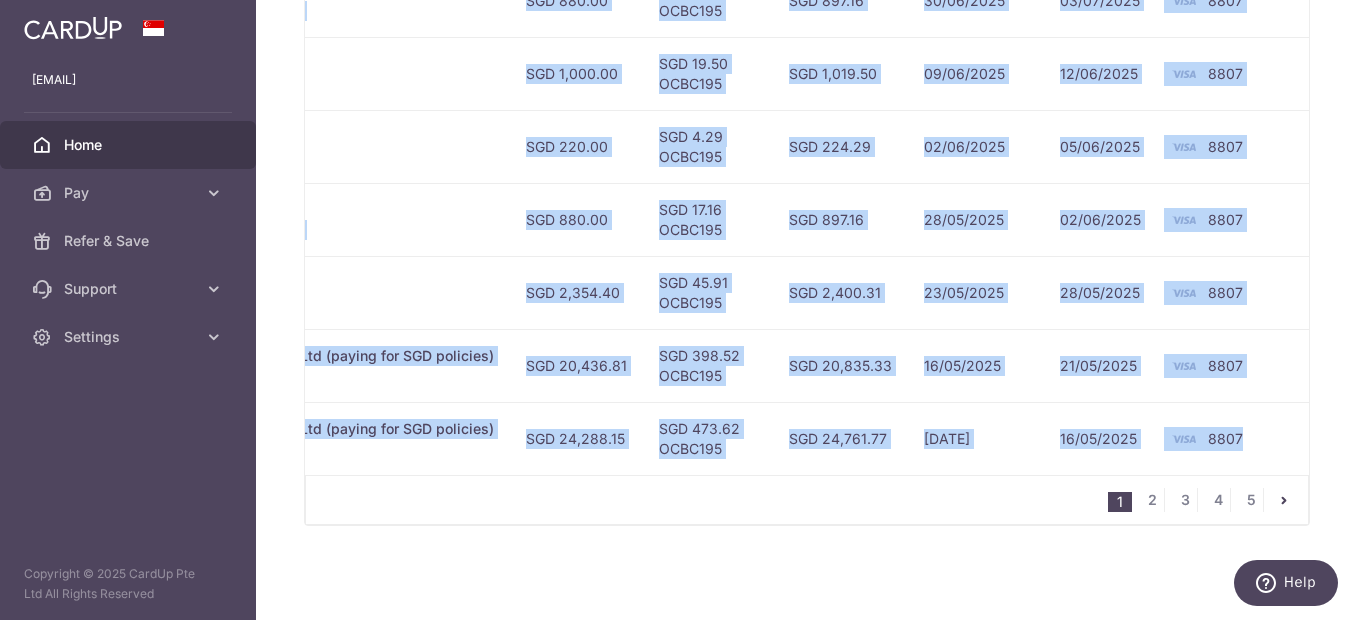 scroll, scrollTop: 851, scrollLeft: 0, axis: vertical 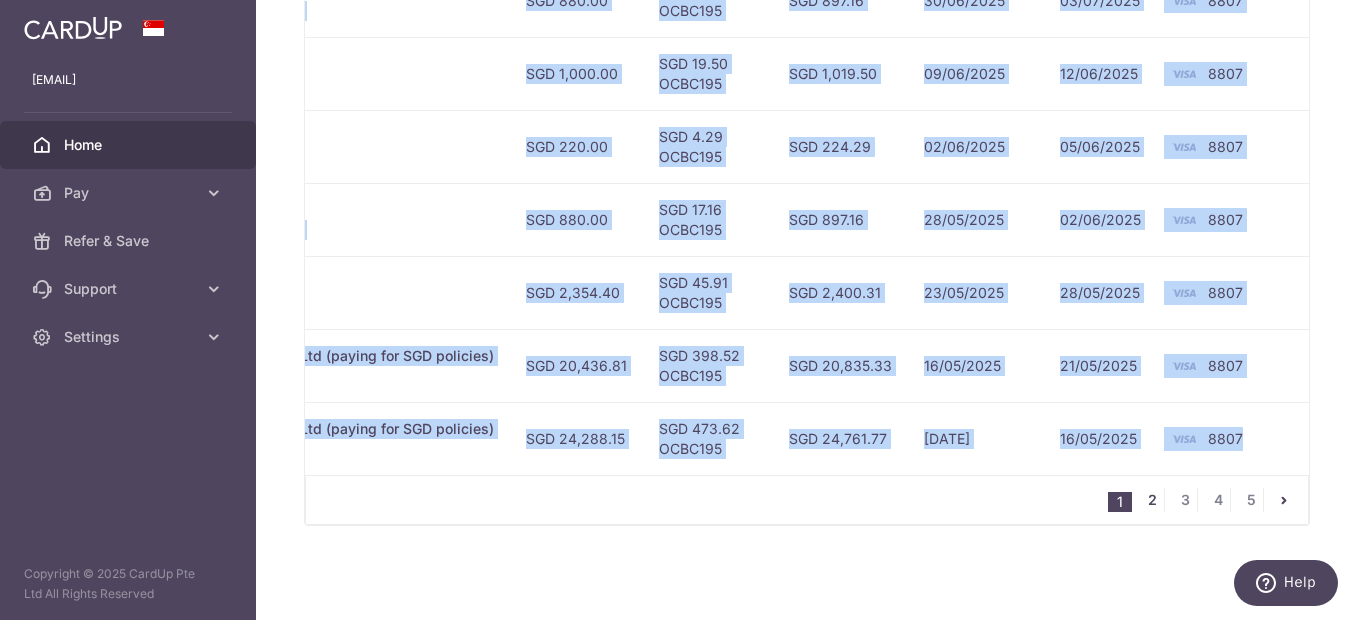 click on "2" at bounding box center (1152, 500) 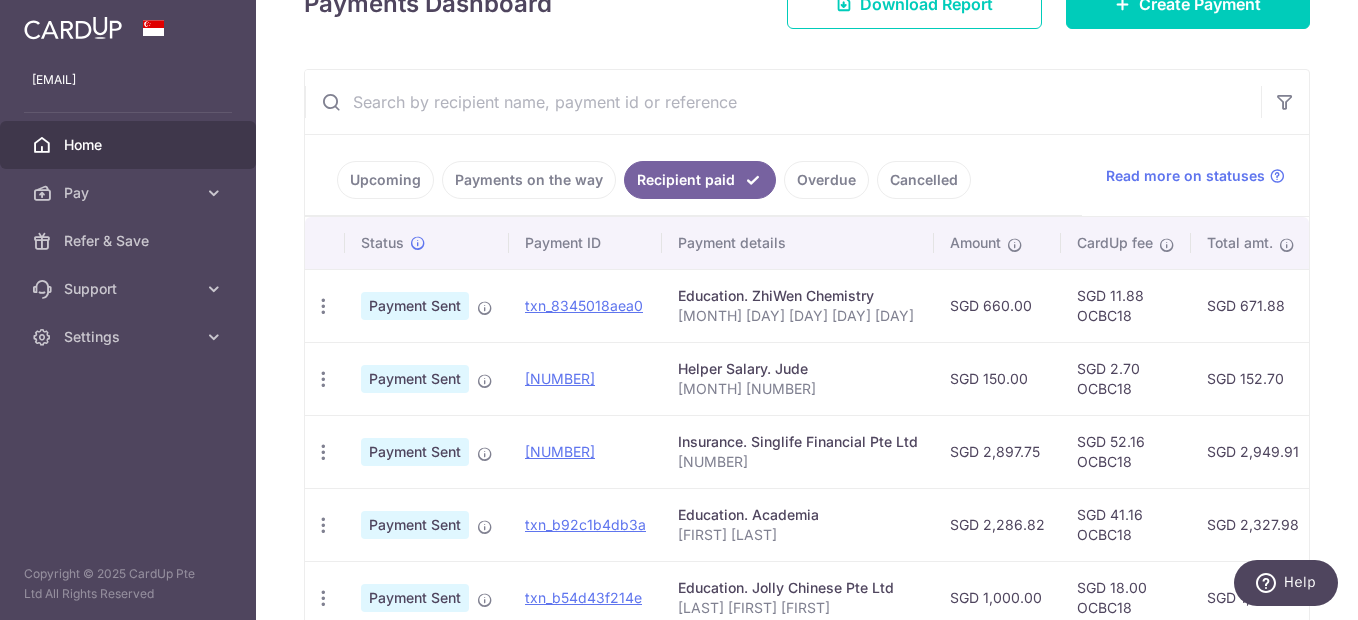 scroll, scrollTop: 264, scrollLeft: 0, axis: vertical 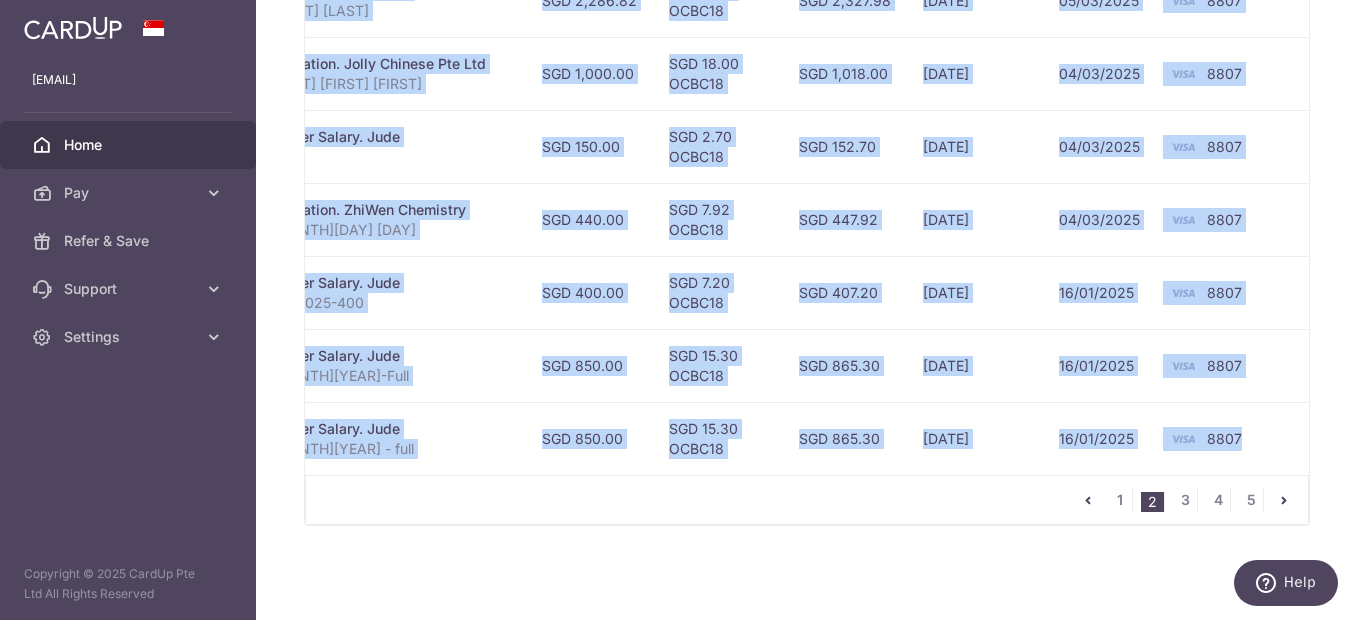 drag, startPoint x: 680, startPoint y: 345, endPoint x: 1247, endPoint y: 431, distance: 573.485 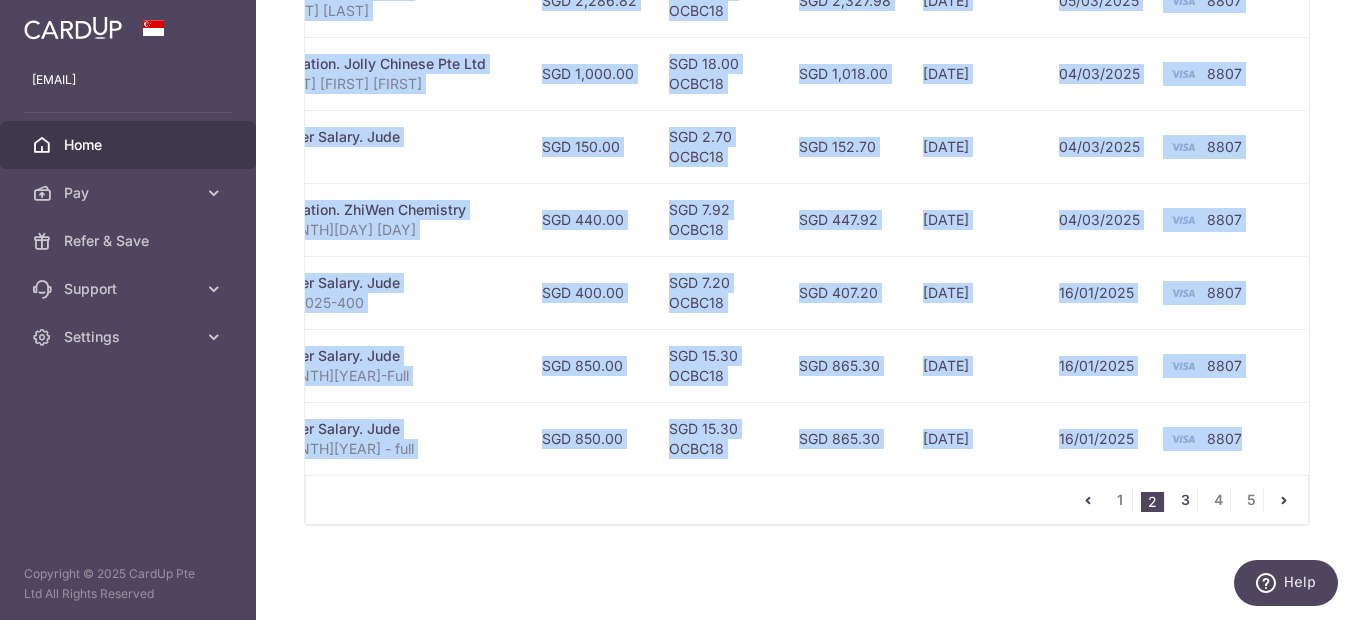 click on "3" at bounding box center (1185, 500) 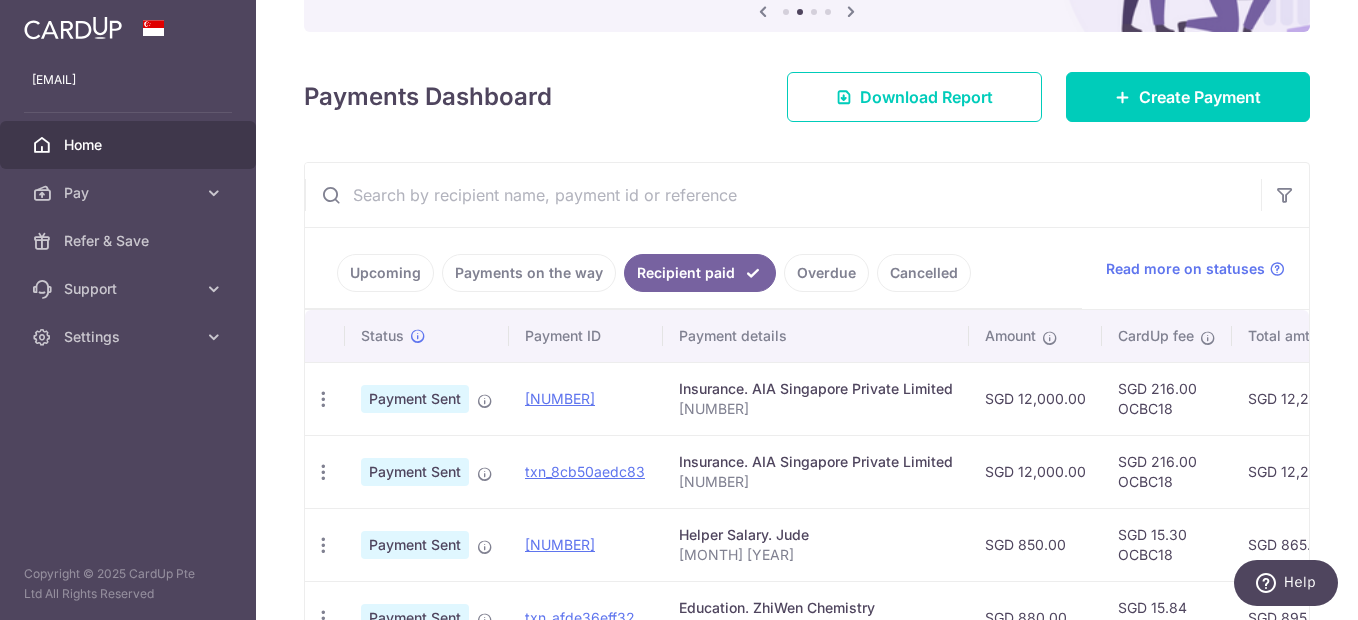 scroll, scrollTop: 364, scrollLeft: 0, axis: vertical 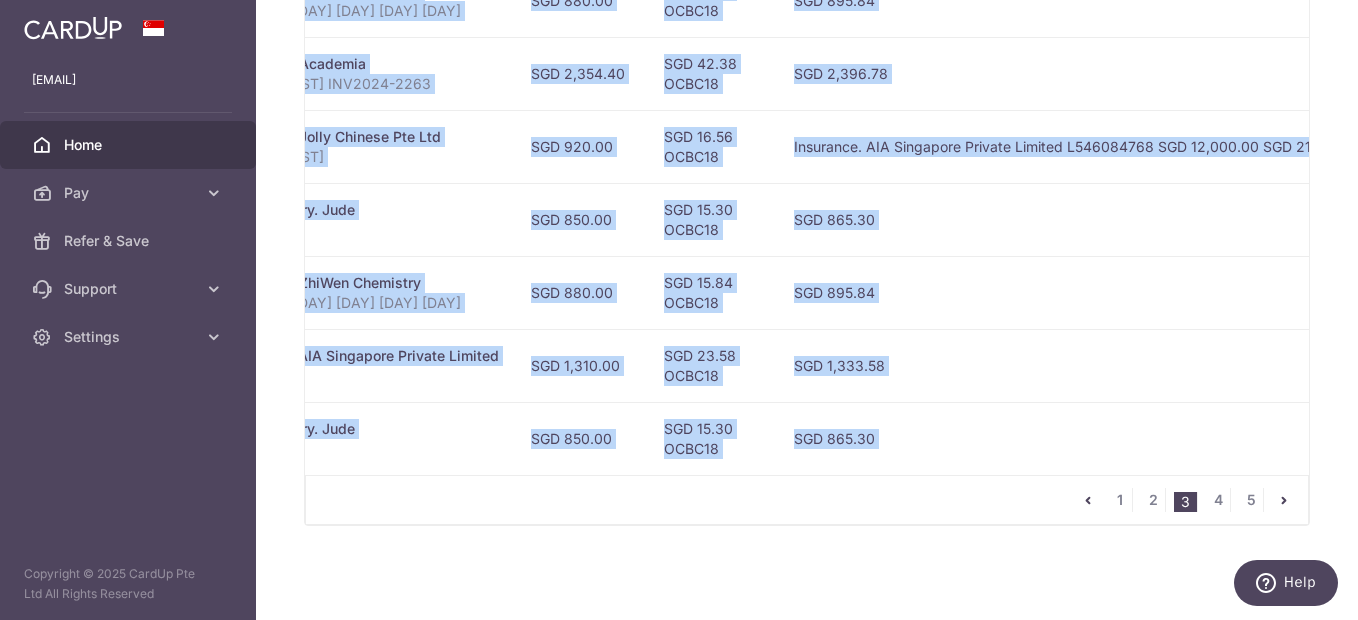drag, startPoint x: 677, startPoint y: 249, endPoint x: 1239, endPoint y: 441, distance: 593.8923 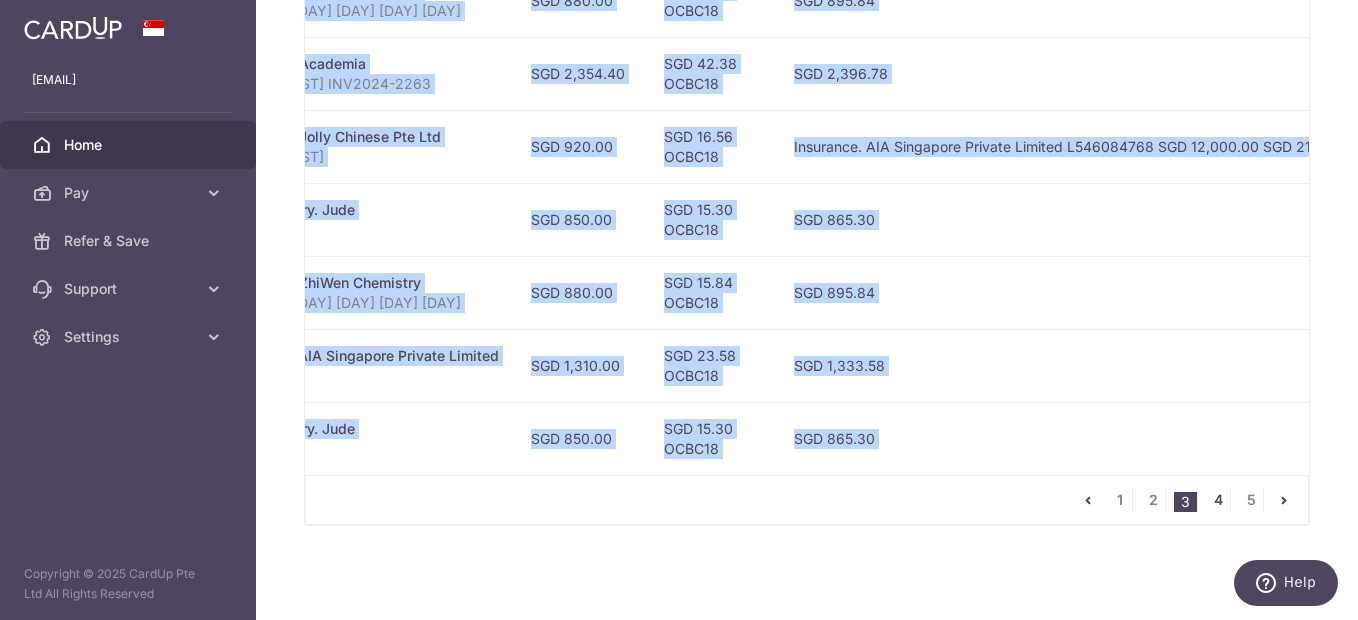click on "4" at bounding box center (1218, 500) 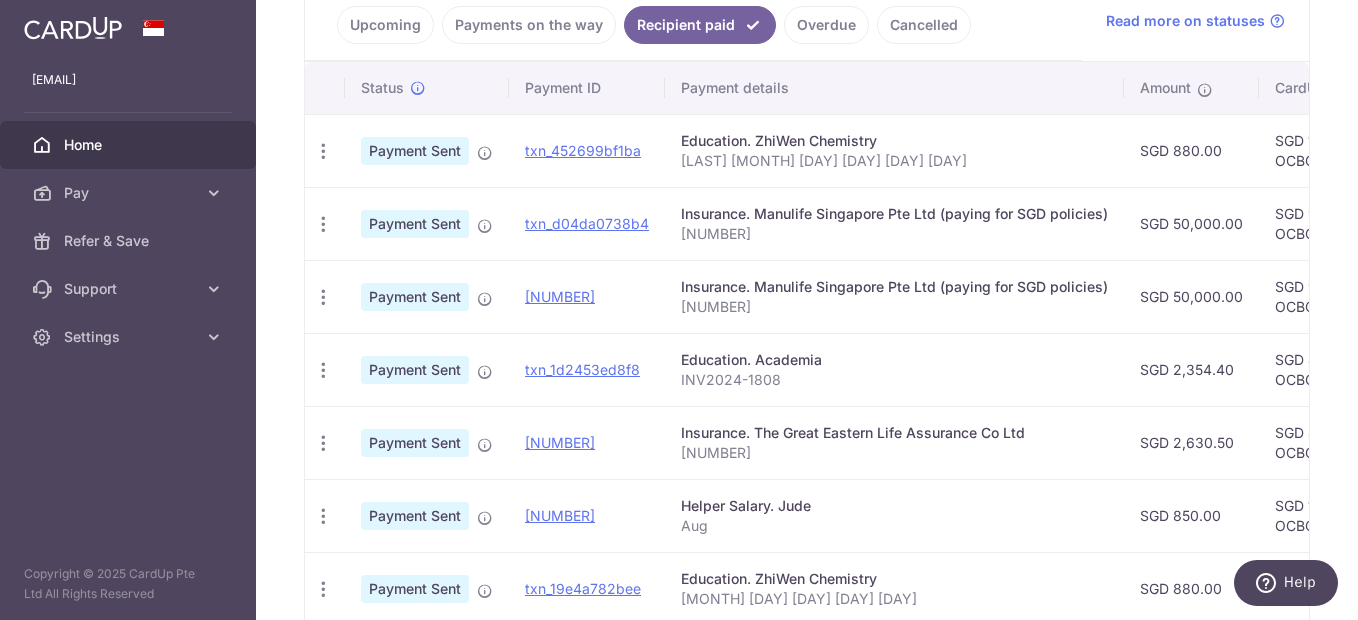 scroll, scrollTop: 851, scrollLeft: 0, axis: vertical 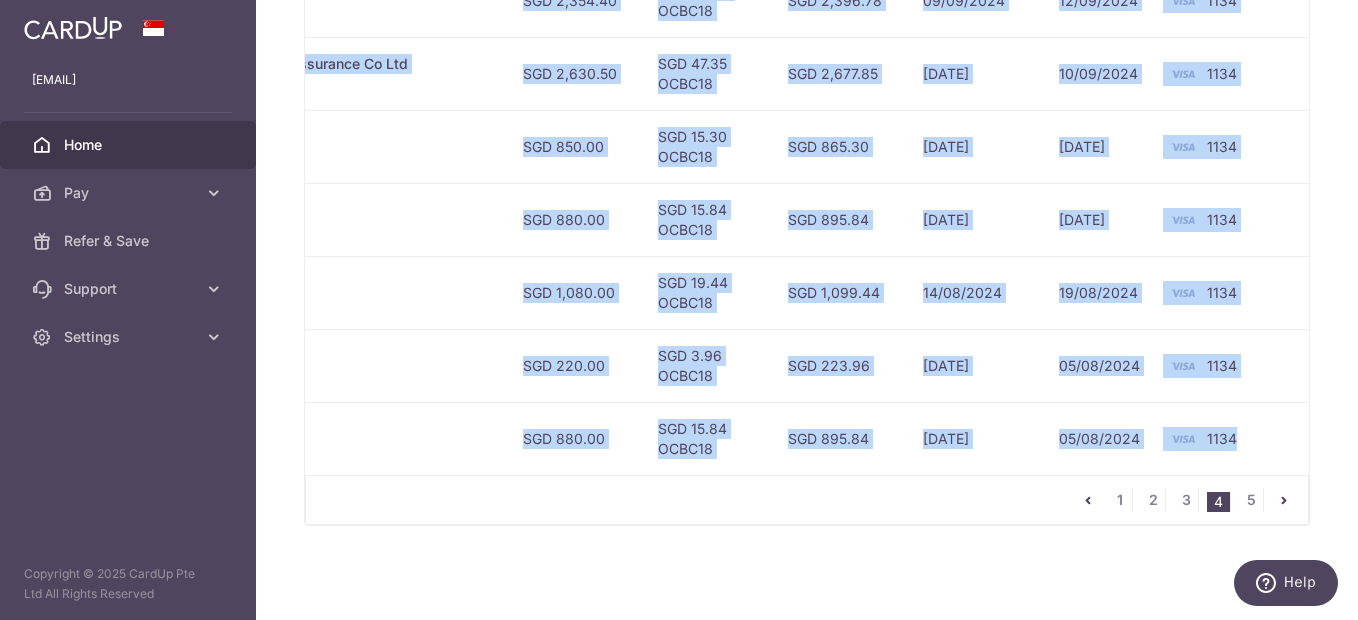 drag, startPoint x: 679, startPoint y: 449, endPoint x: 1266, endPoint y: 429, distance: 587.34064 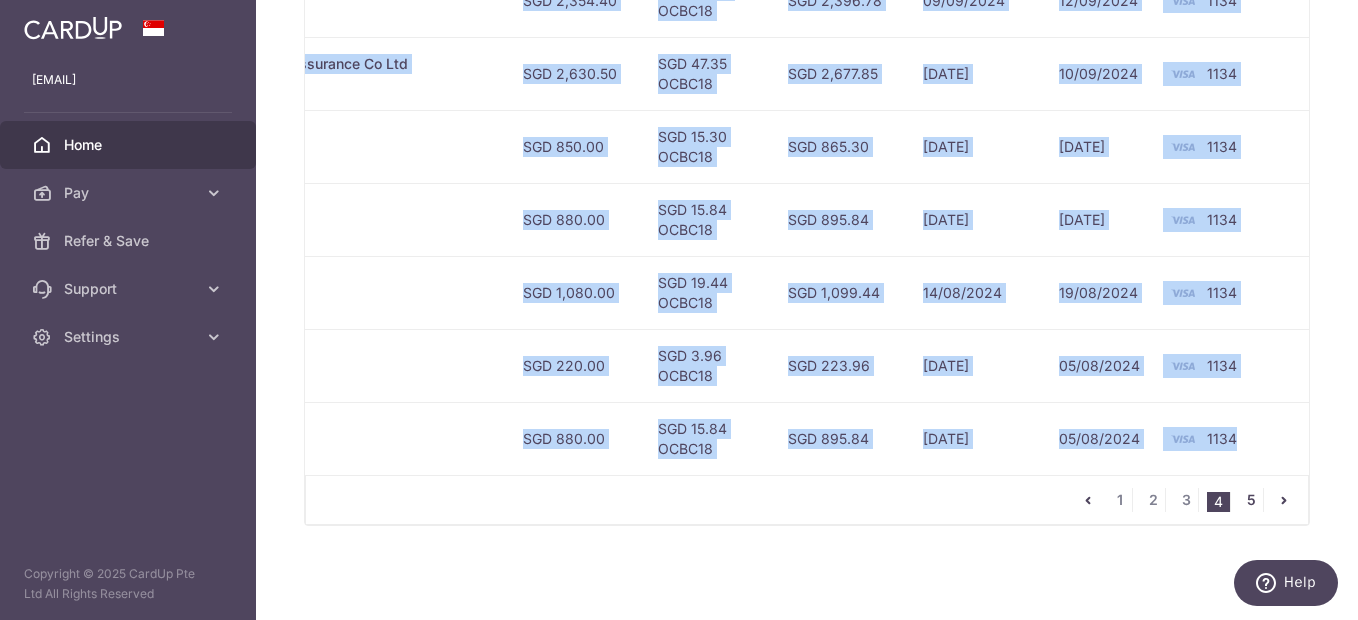 click on "5" at bounding box center (1251, 500) 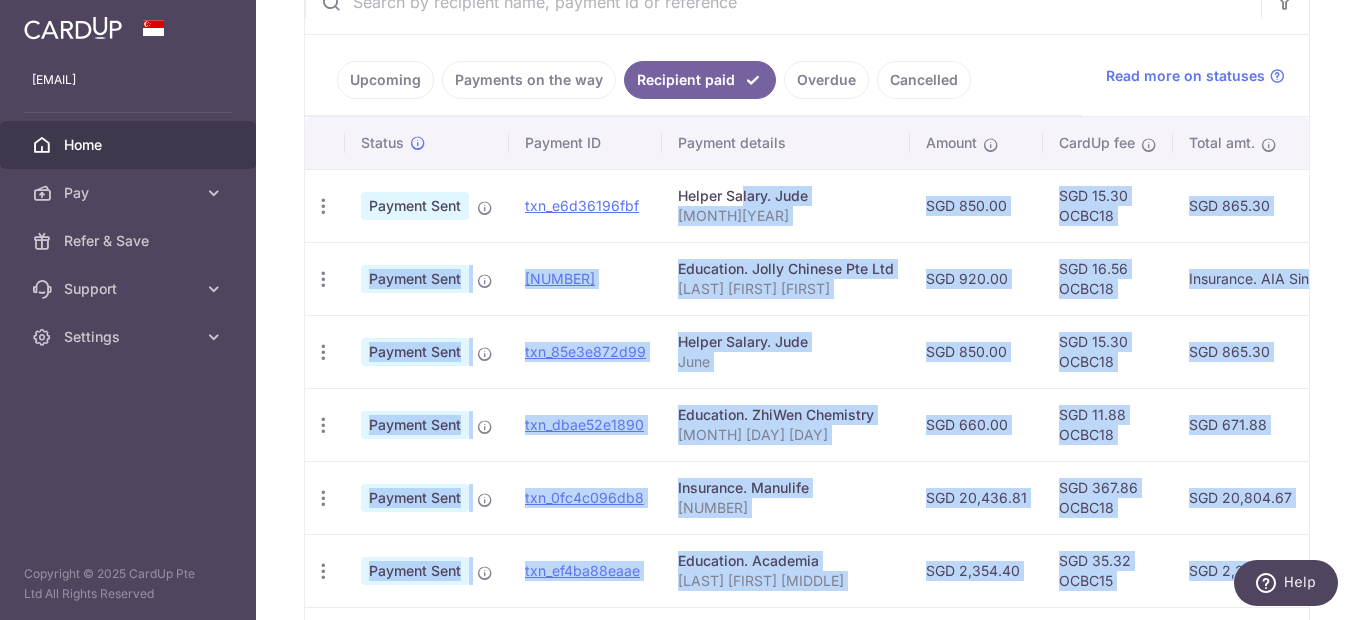 scroll, scrollTop: 632, scrollLeft: 0, axis: vertical 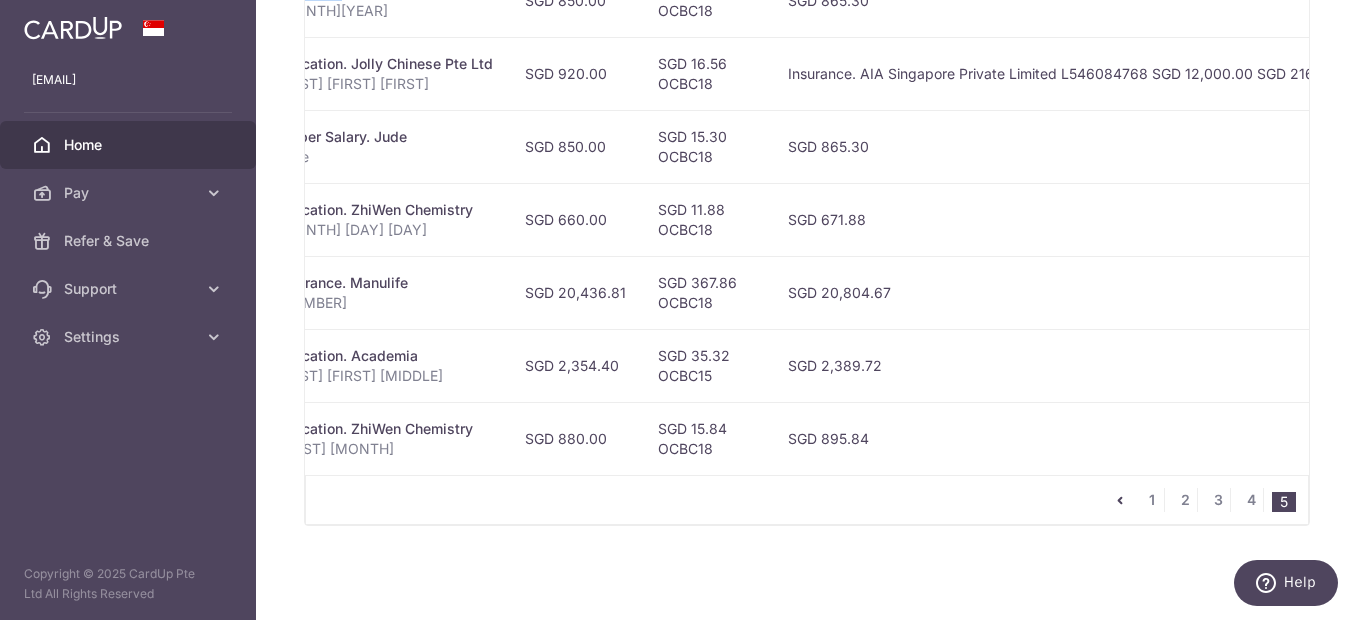 drag, startPoint x: 677, startPoint y: 449, endPoint x: 1361, endPoint y: 435, distance: 684.14325 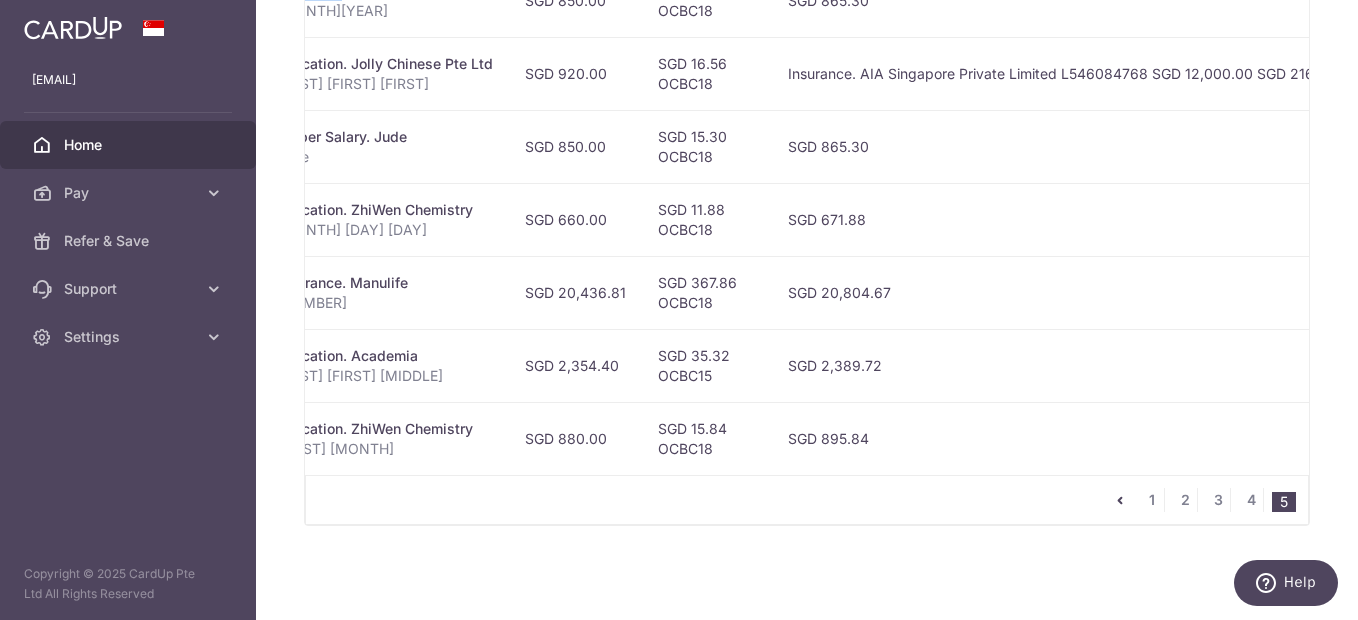 copy on "Status
Payment ID
Payment details
Amount
CardUp fee
Total amt.
Charge date
Due date
Payment method
PDF Receipt
Payment Sent
txn_e6d36196fbf" 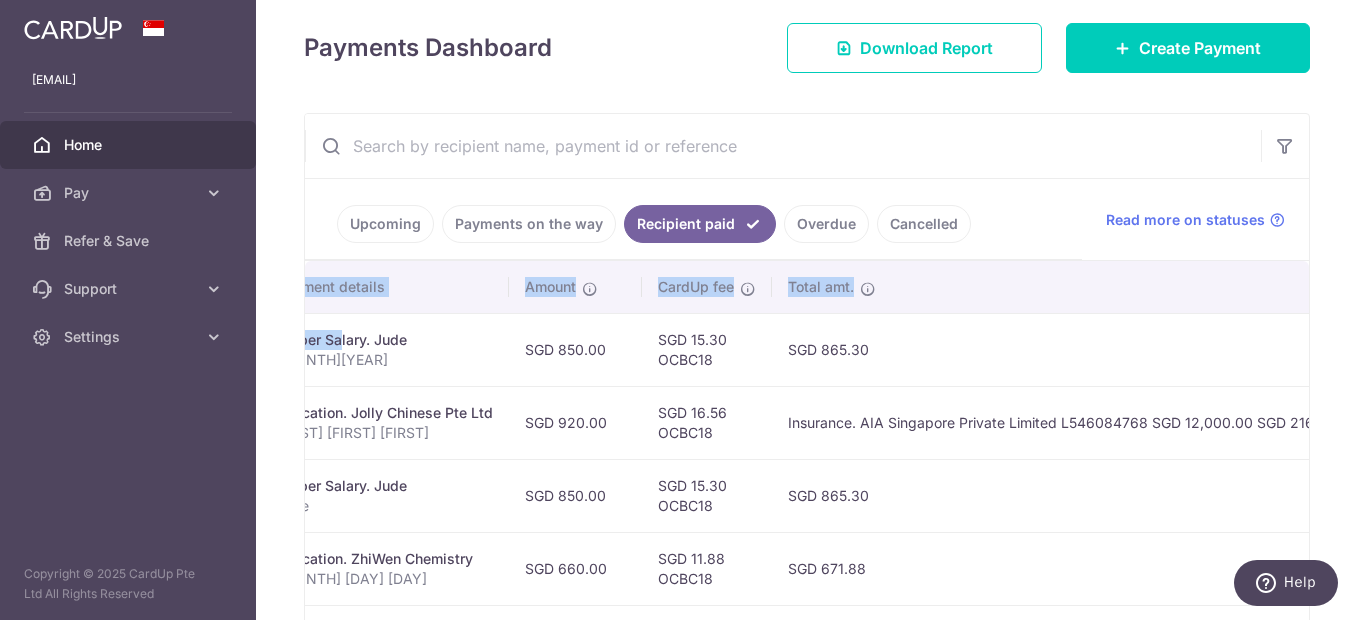 scroll, scrollTop: 132, scrollLeft: 0, axis: vertical 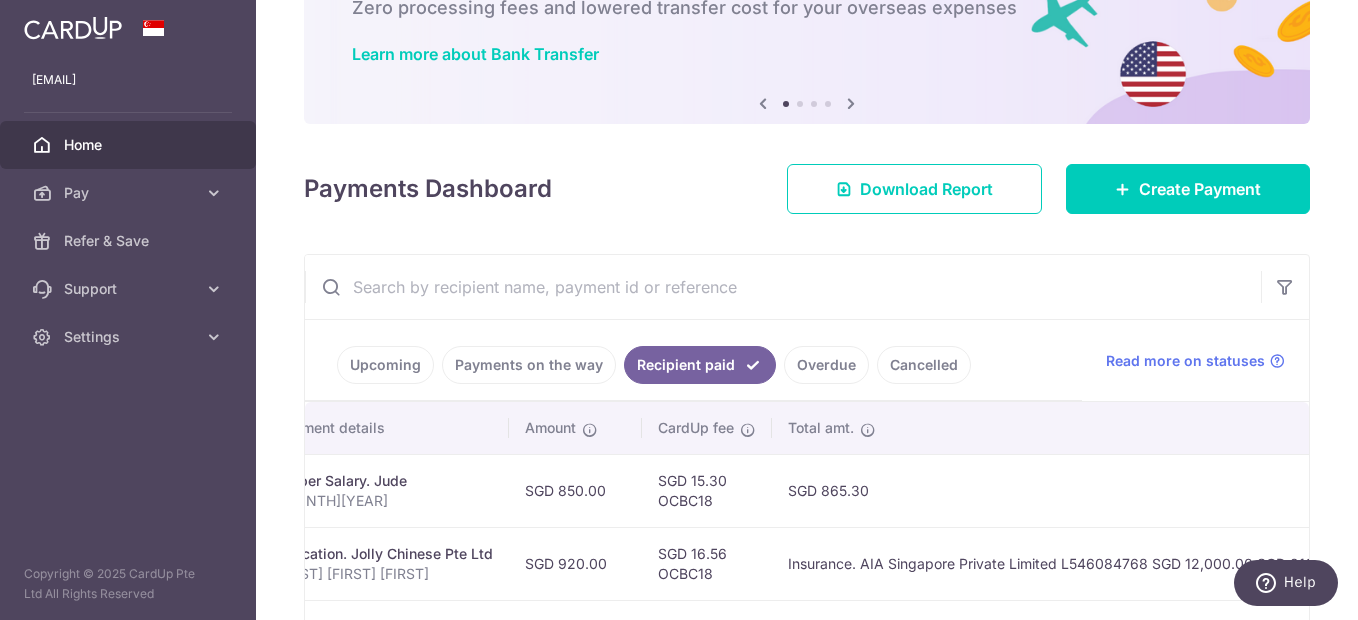 click on "Overdue" at bounding box center (826, 365) 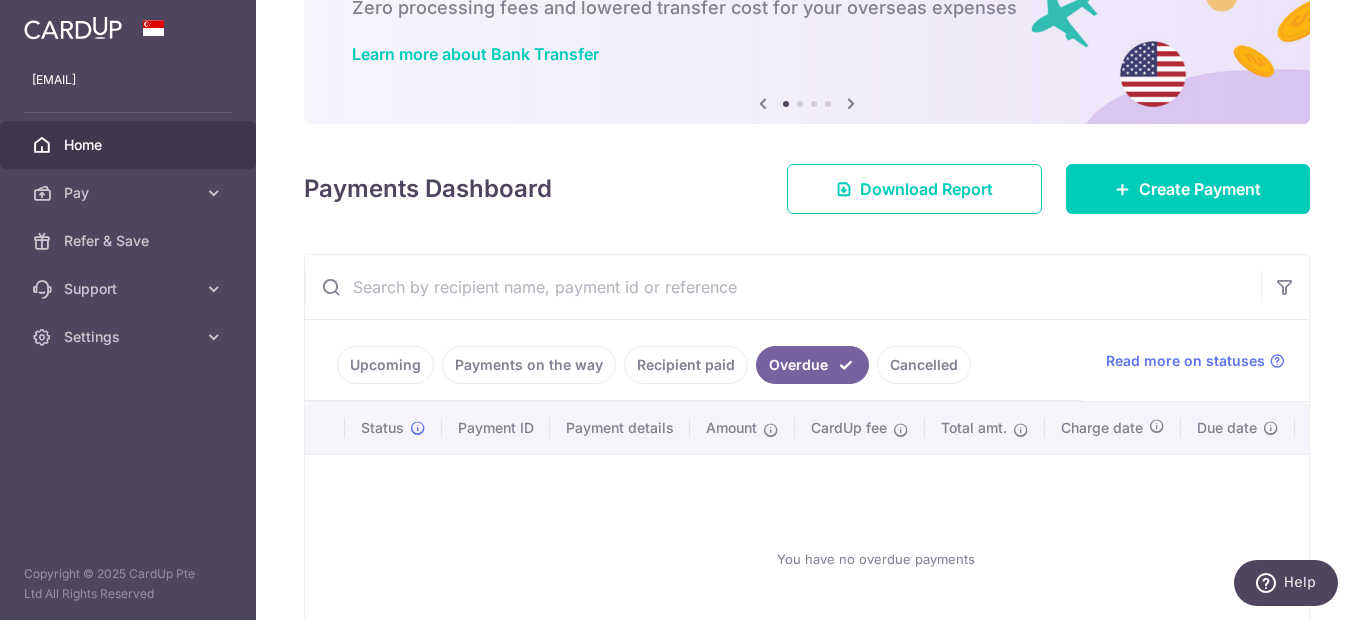 click on "Recipient paid" at bounding box center [686, 365] 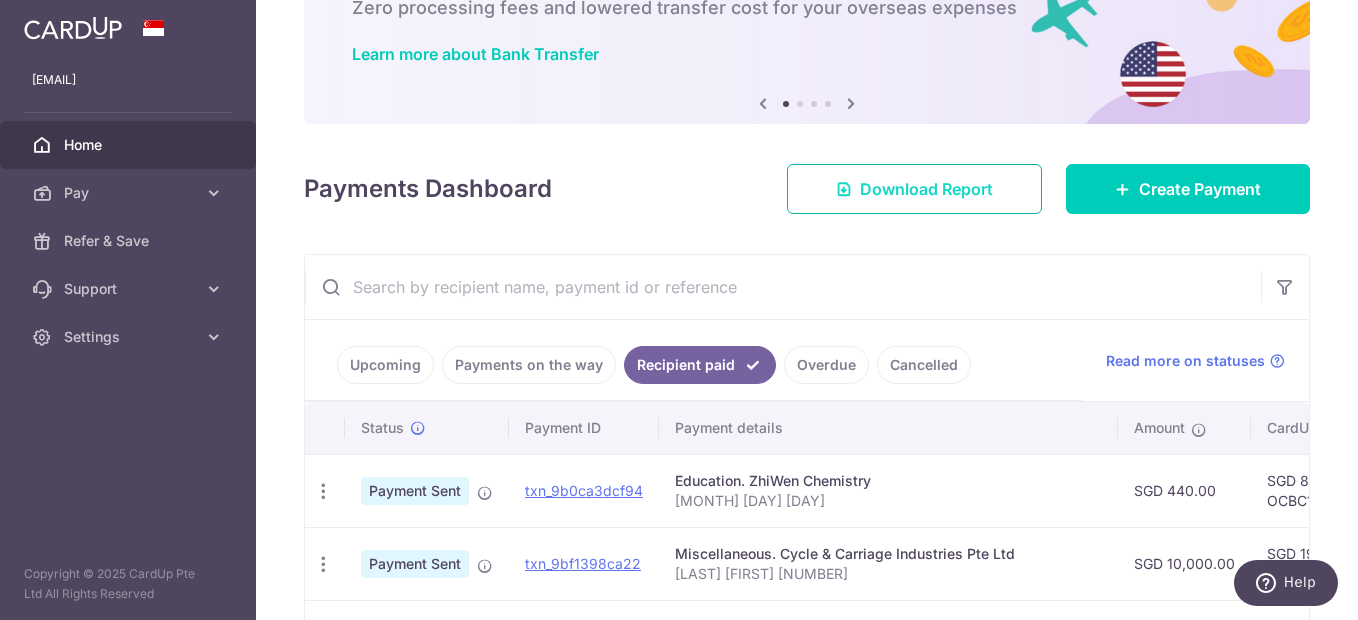 click on "Download Report" at bounding box center (926, 189) 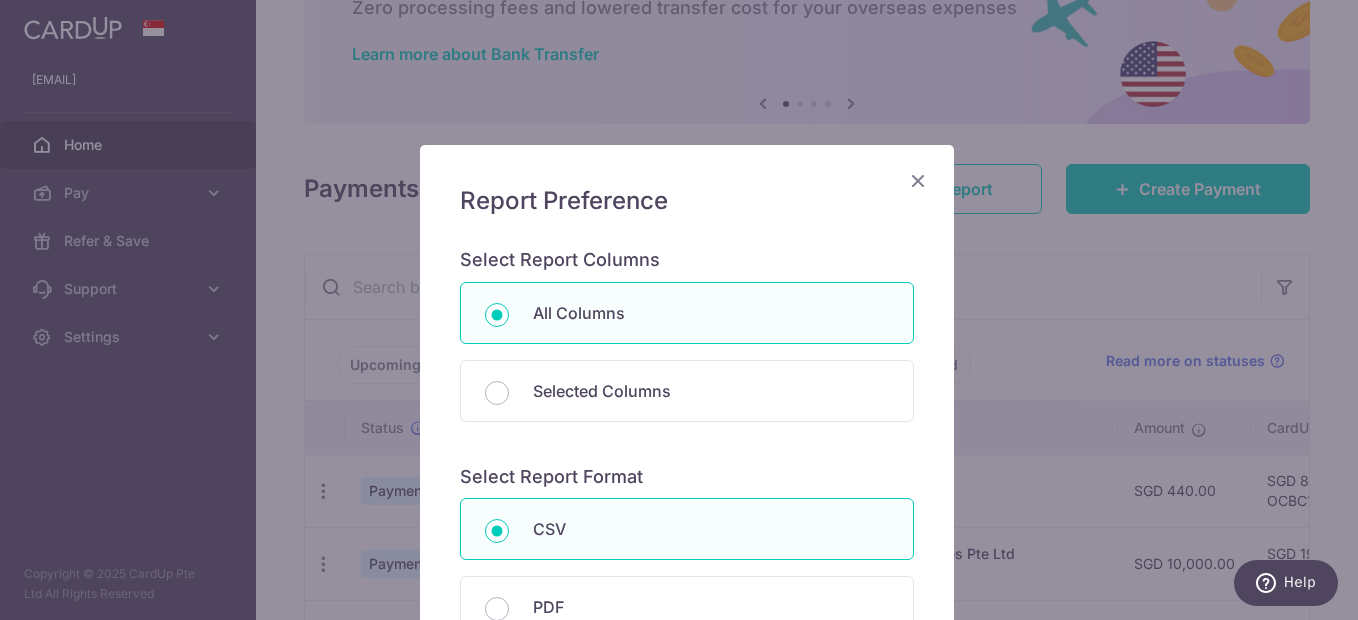 scroll, scrollTop: 100, scrollLeft: 0, axis: vertical 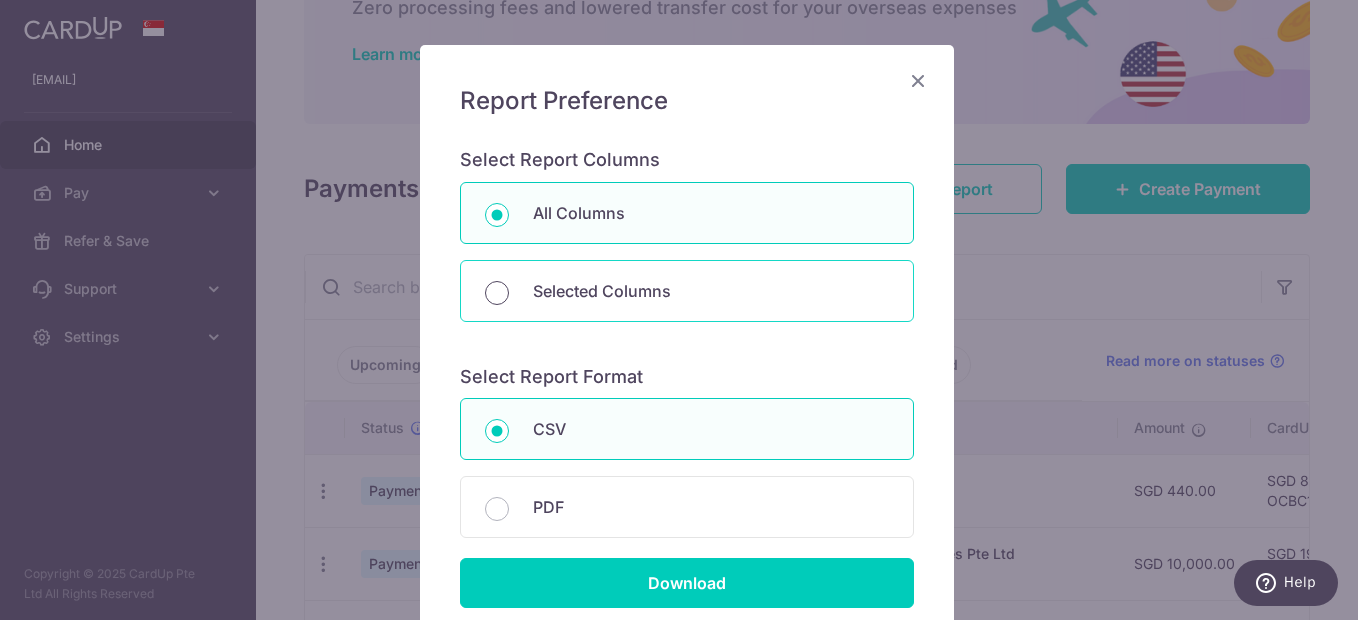 click on "Selected Columns" at bounding box center [497, 293] 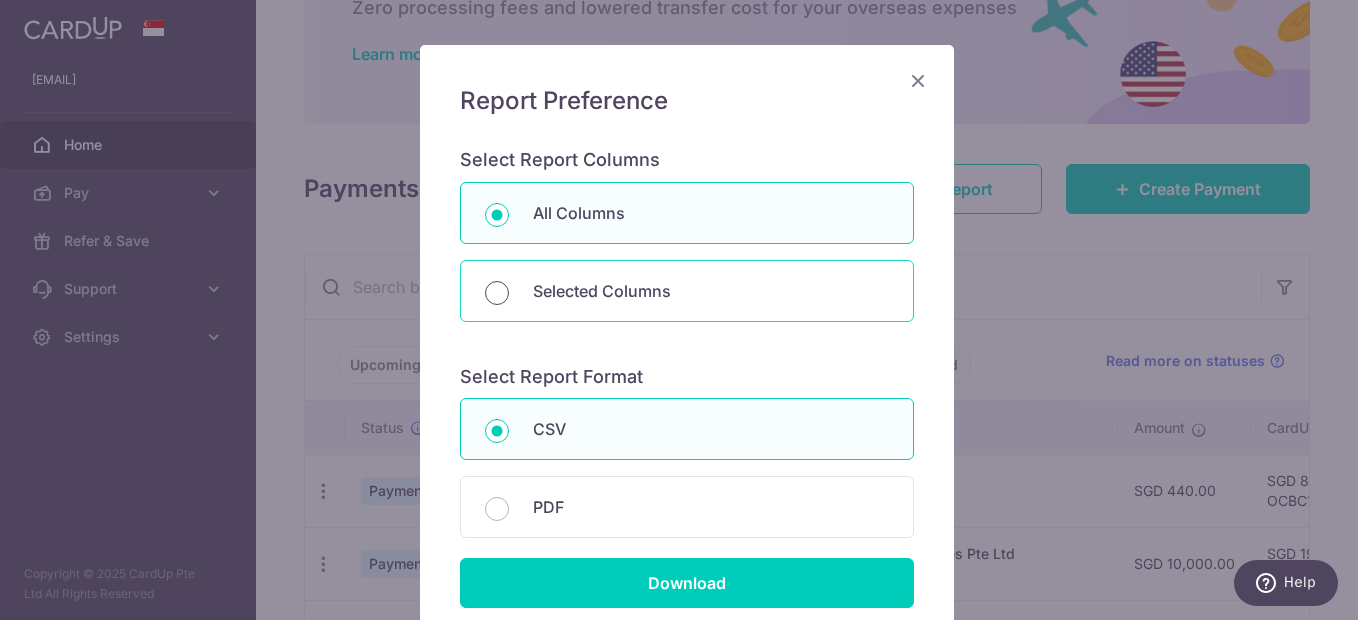 radio on "true" 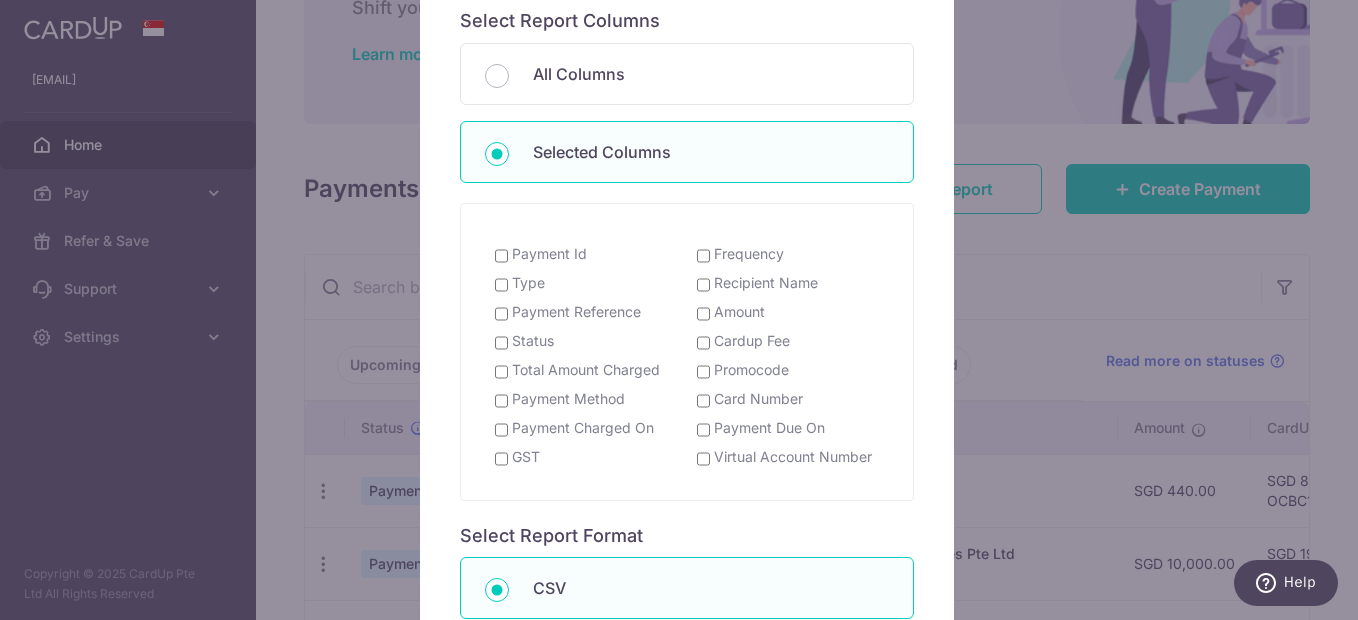 scroll, scrollTop: 300, scrollLeft: 0, axis: vertical 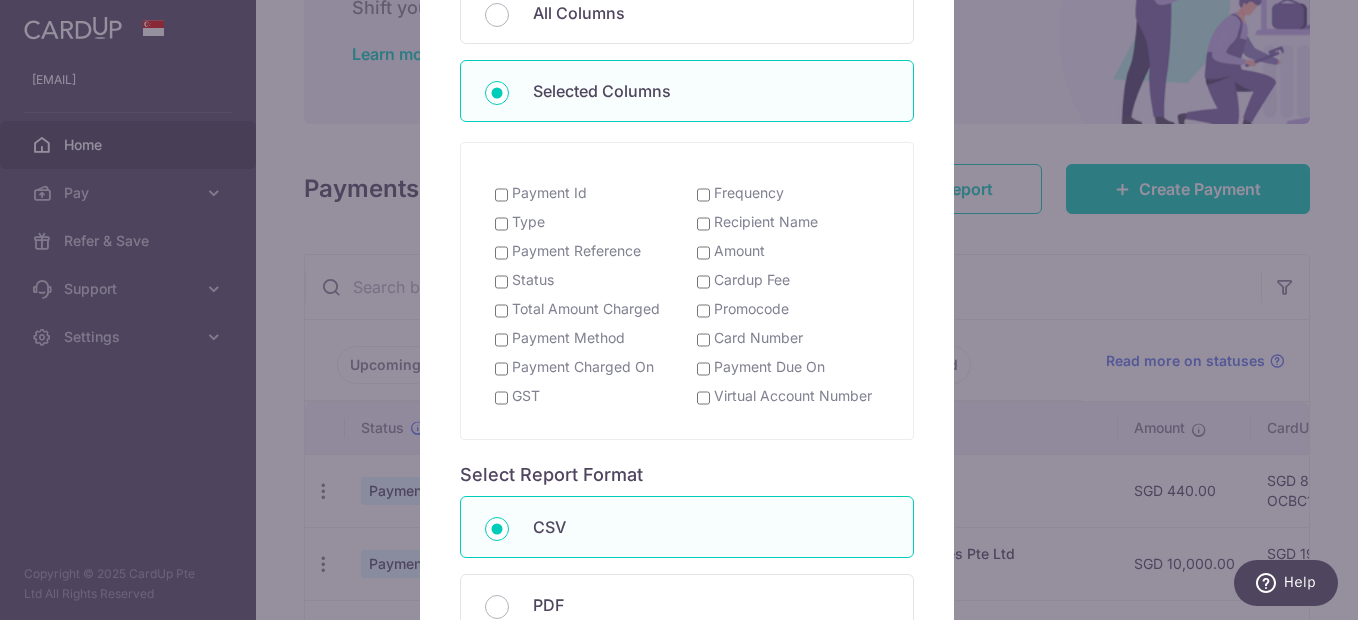 click on "Total Amount Charged" at bounding box center [501, 311] 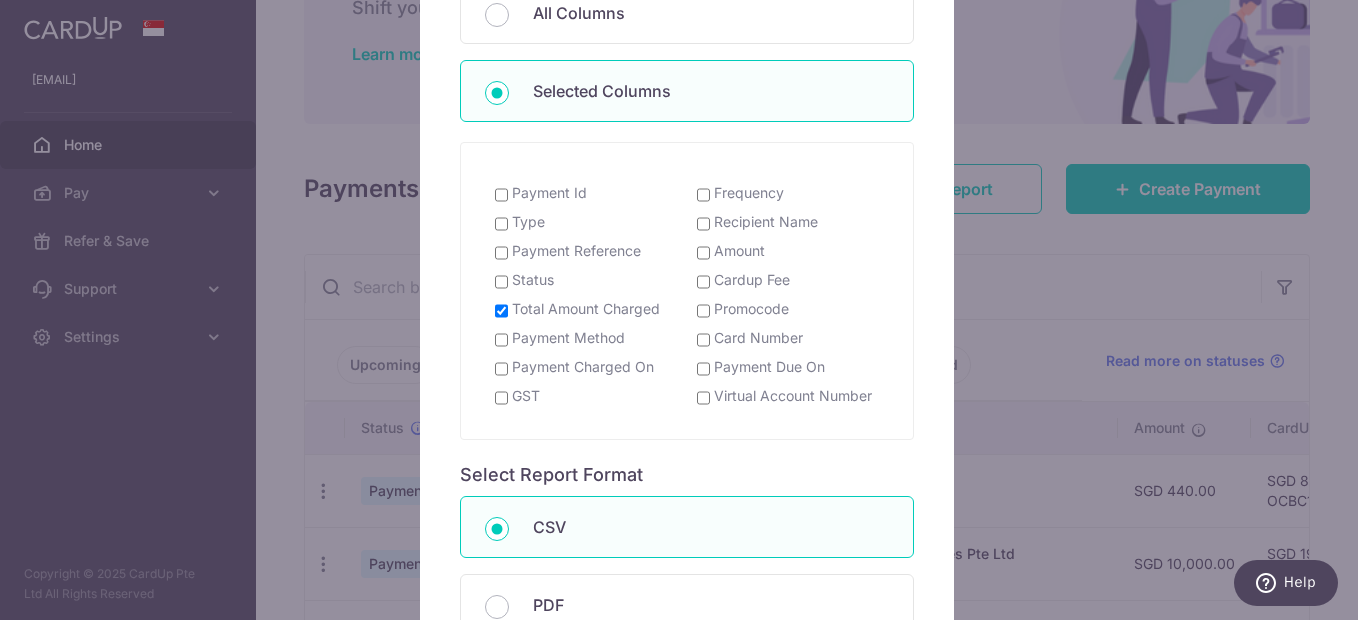 click on "Recipient Name" at bounding box center [703, 224] 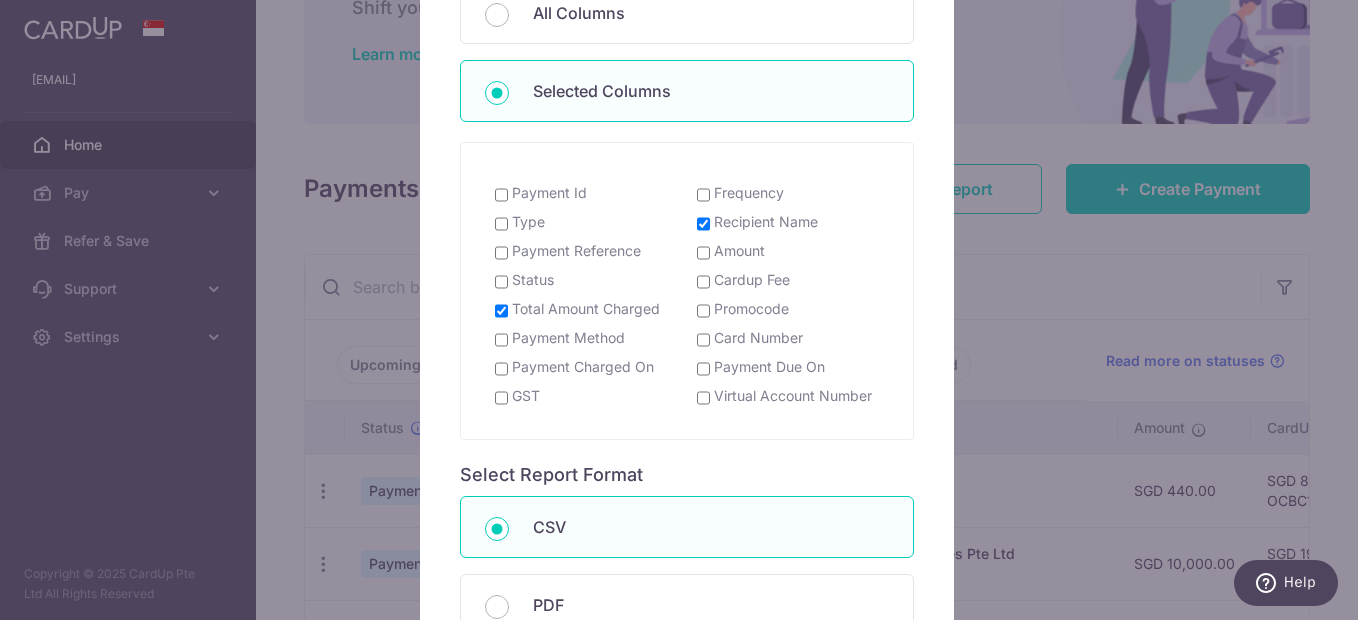 click on "Amount" at bounding box center [731, 251] 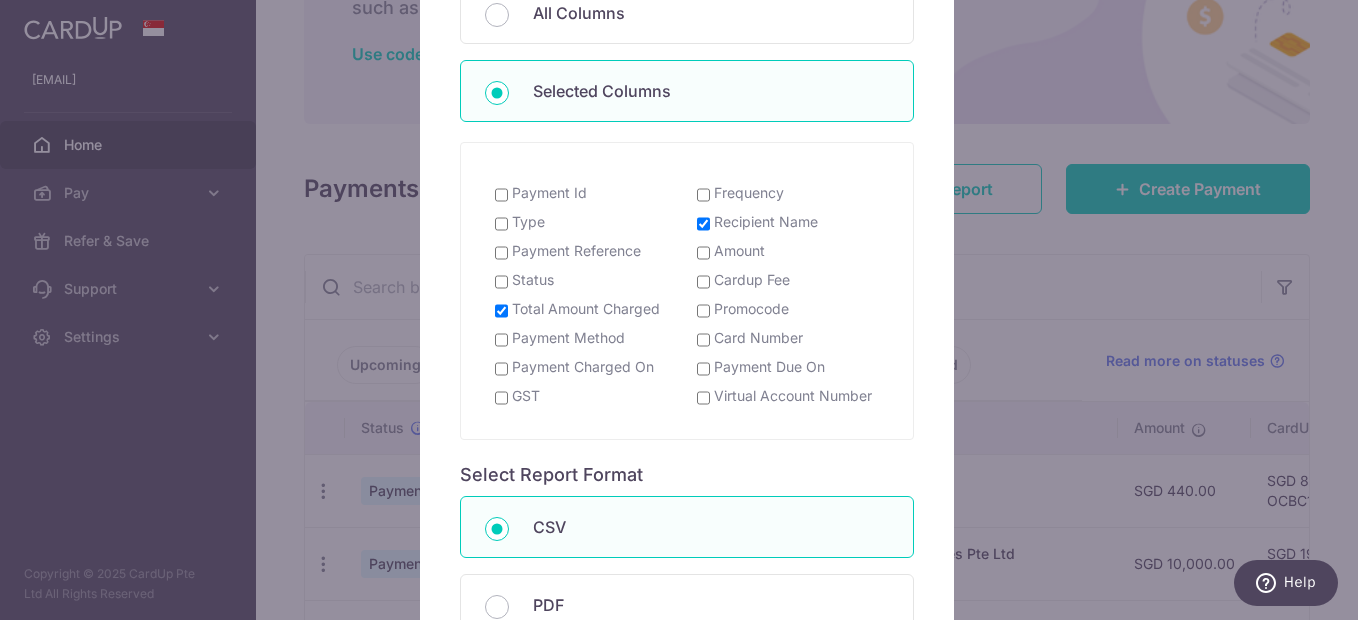 click on "Amount" at bounding box center [703, 253] 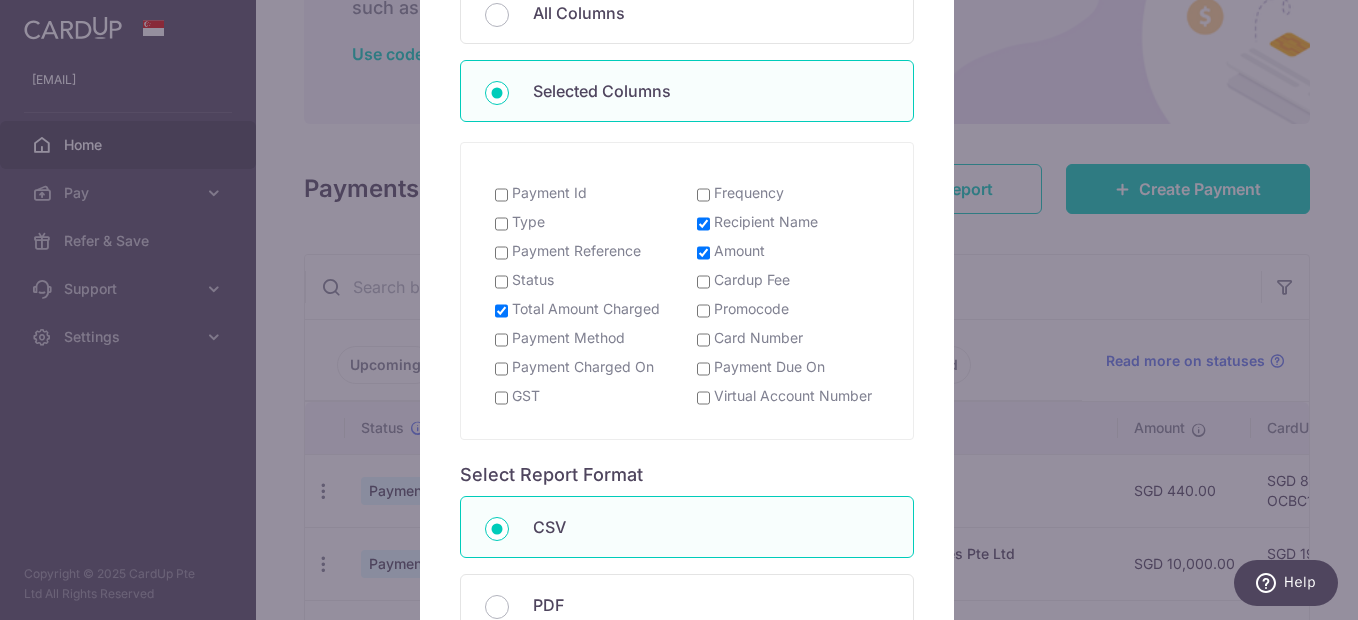 click on "Cardup Fee" at bounding box center [703, 282] 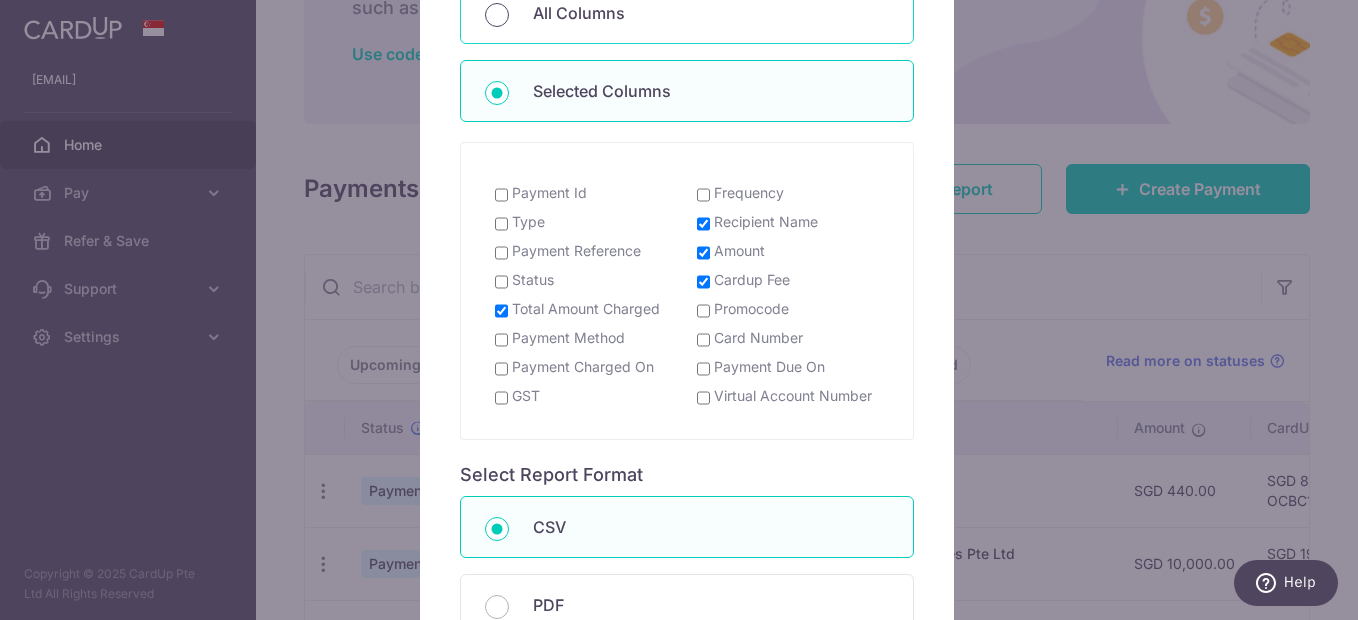 click on "All Columns" at bounding box center [497, 15] 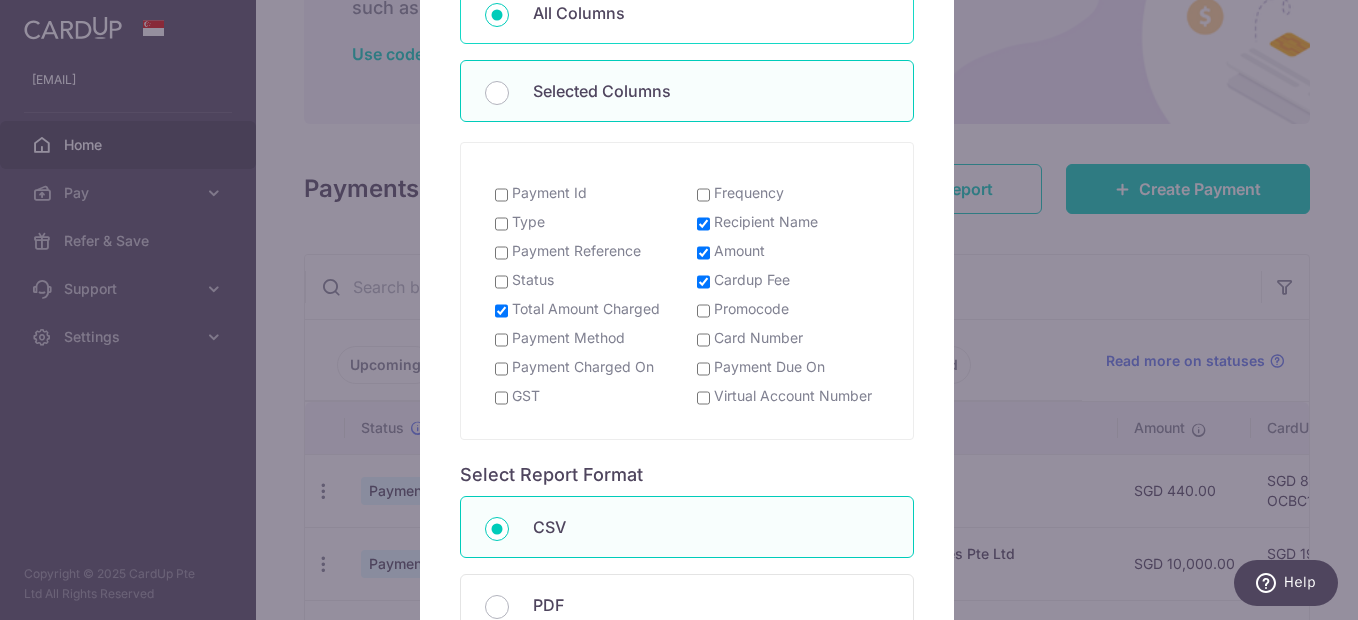 scroll, scrollTop: 273, scrollLeft: 0, axis: vertical 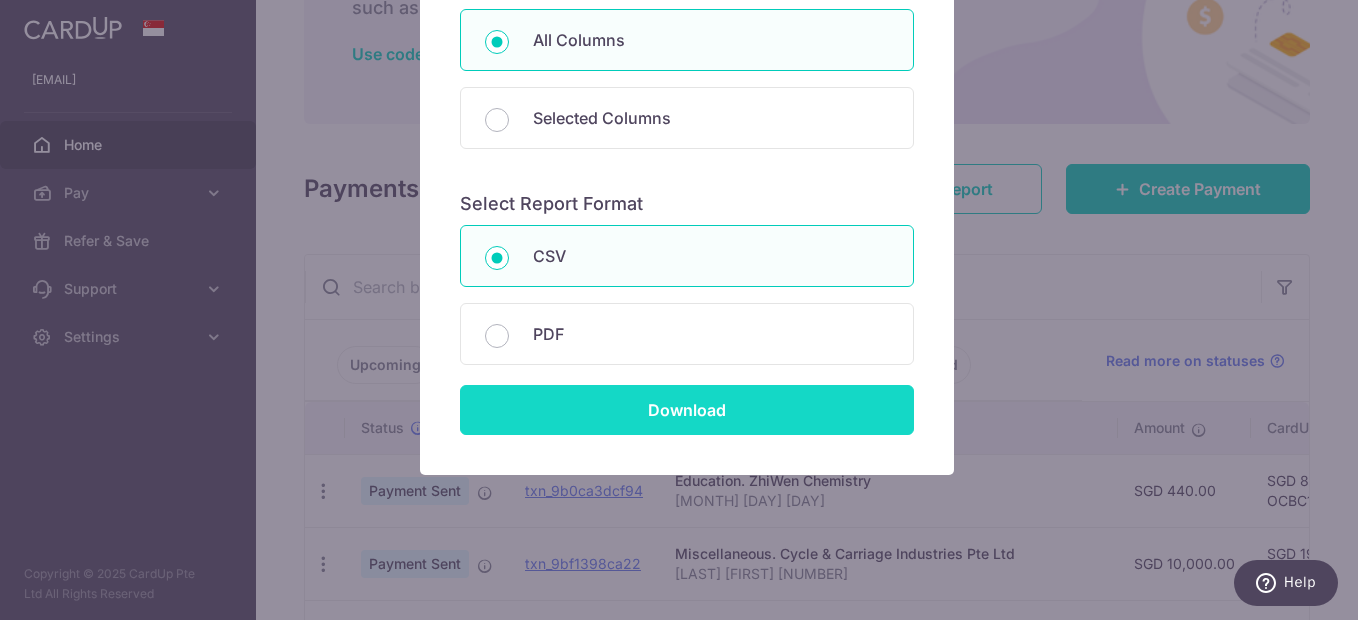 click on "Download" at bounding box center (687, 410) 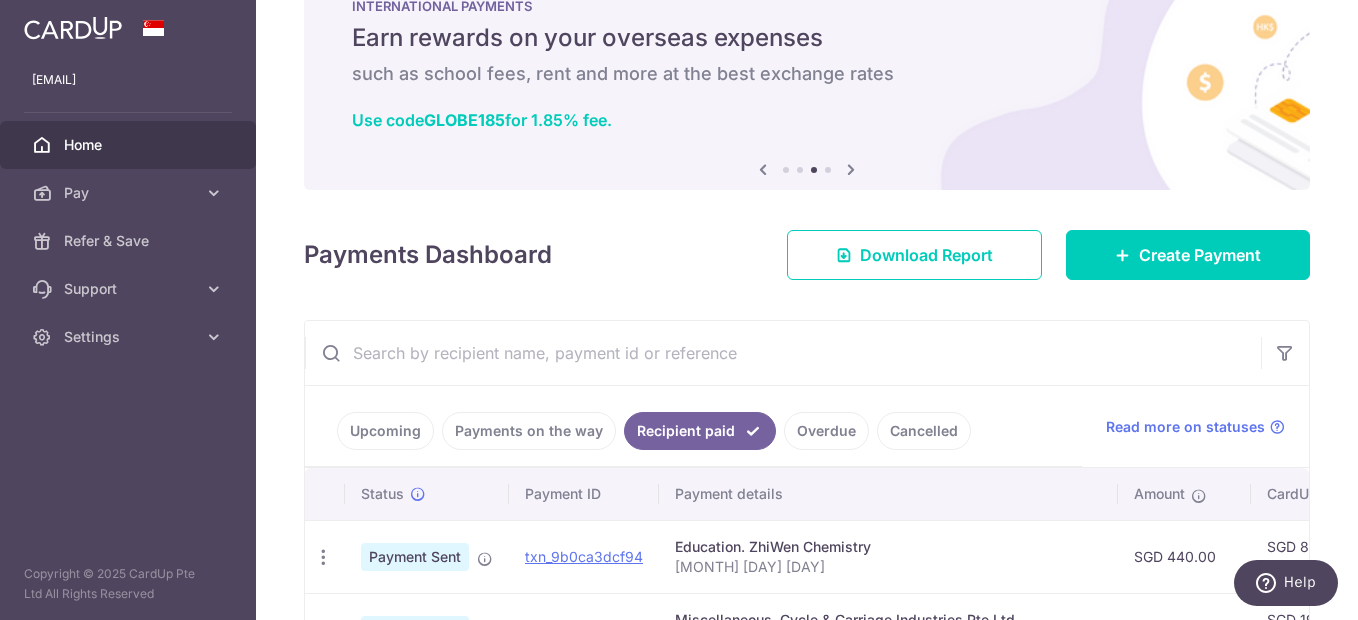 scroll, scrollTop: 0, scrollLeft: 0, axis: both 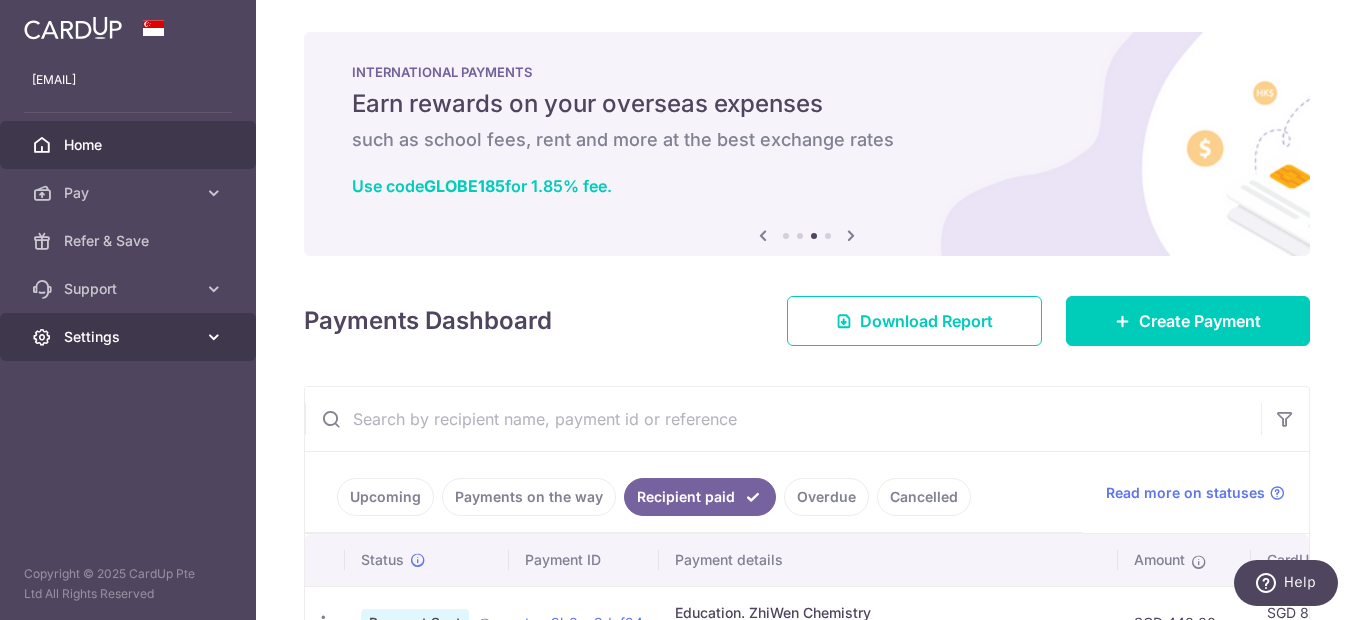 drag, startPoint x: 208, startPoint y: 327, endPoint x: 187, endPoint y: 357, distance: 36.619667 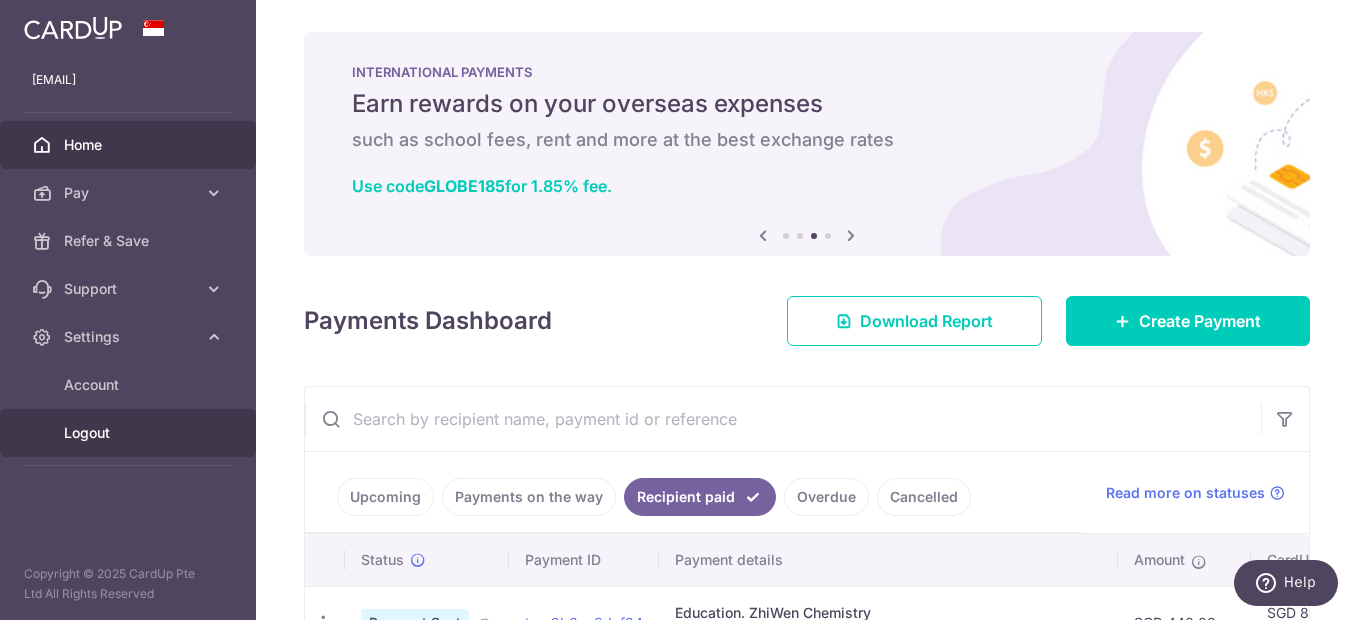 click on "Logout" at bounding box center (130, 433) 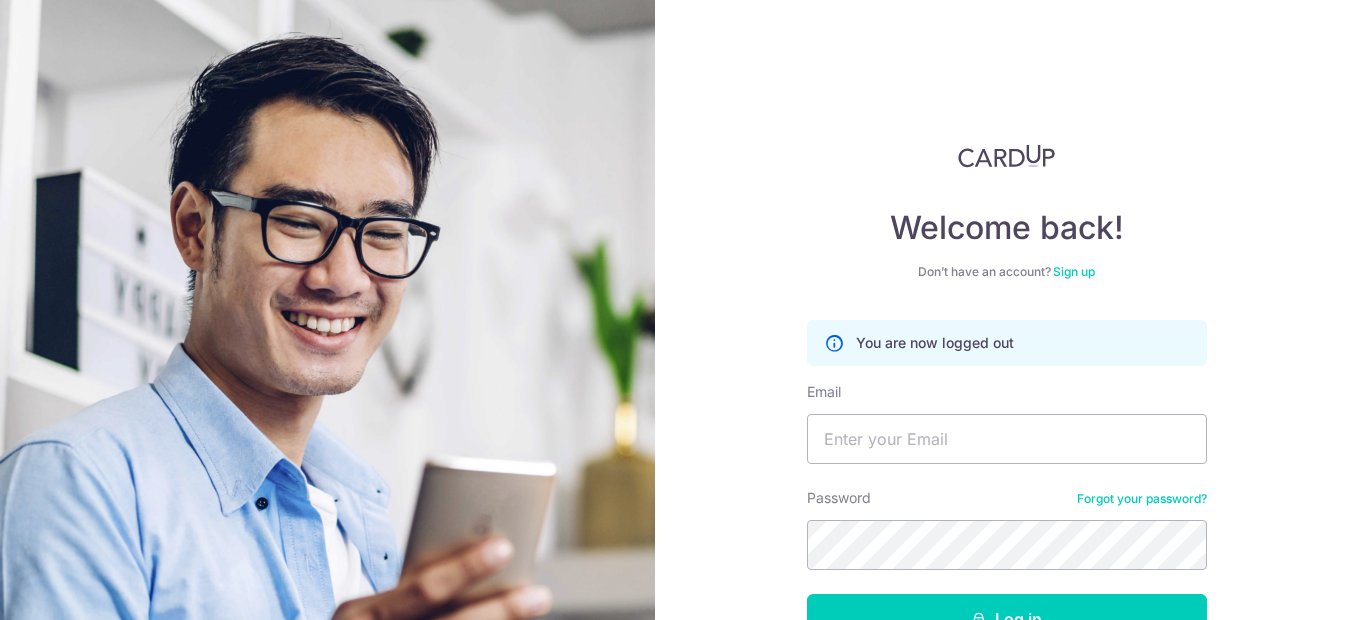 scroll, scrollTop: 0, scrollLeft: 0, axis: both 